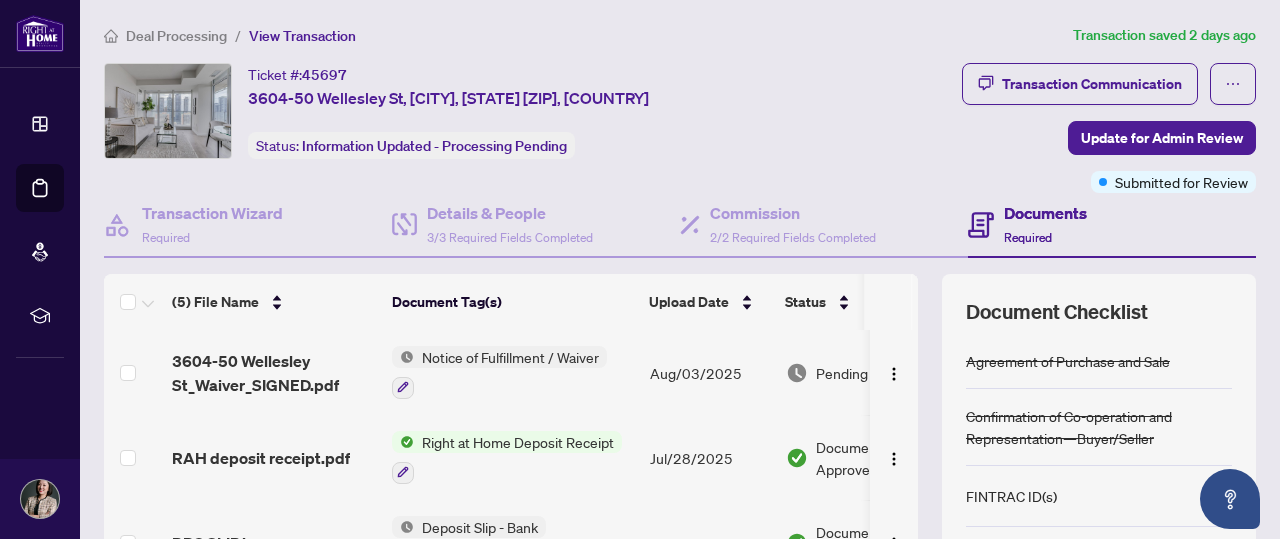 scroll, scrollTop: 0, scrollLeft: 0, axis: both 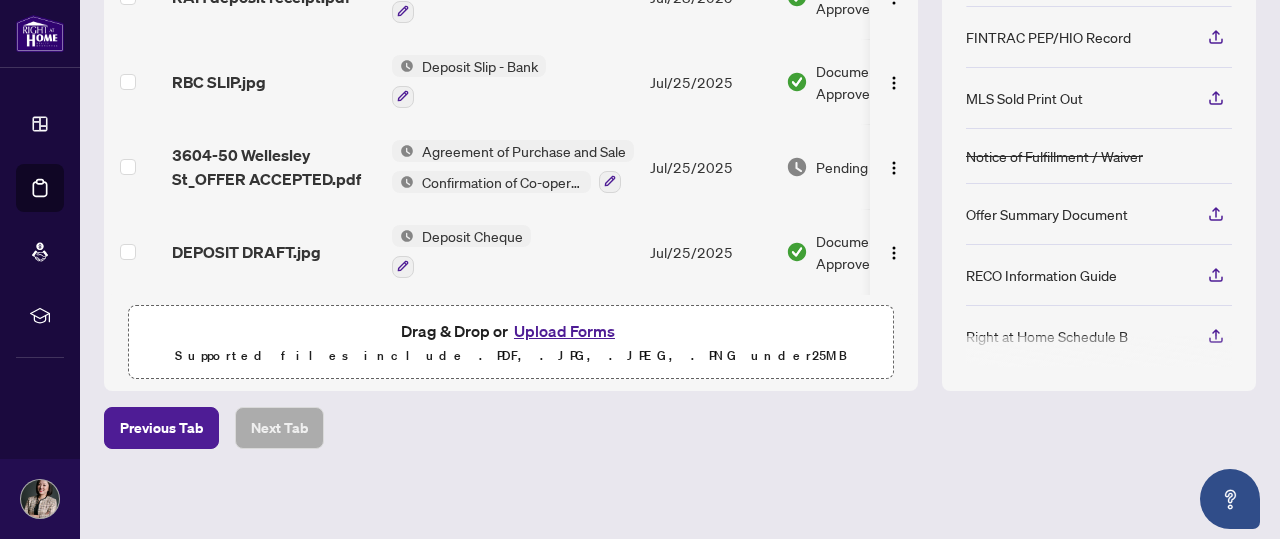 click on "Upload Forms" at bounding box center (564, 331) 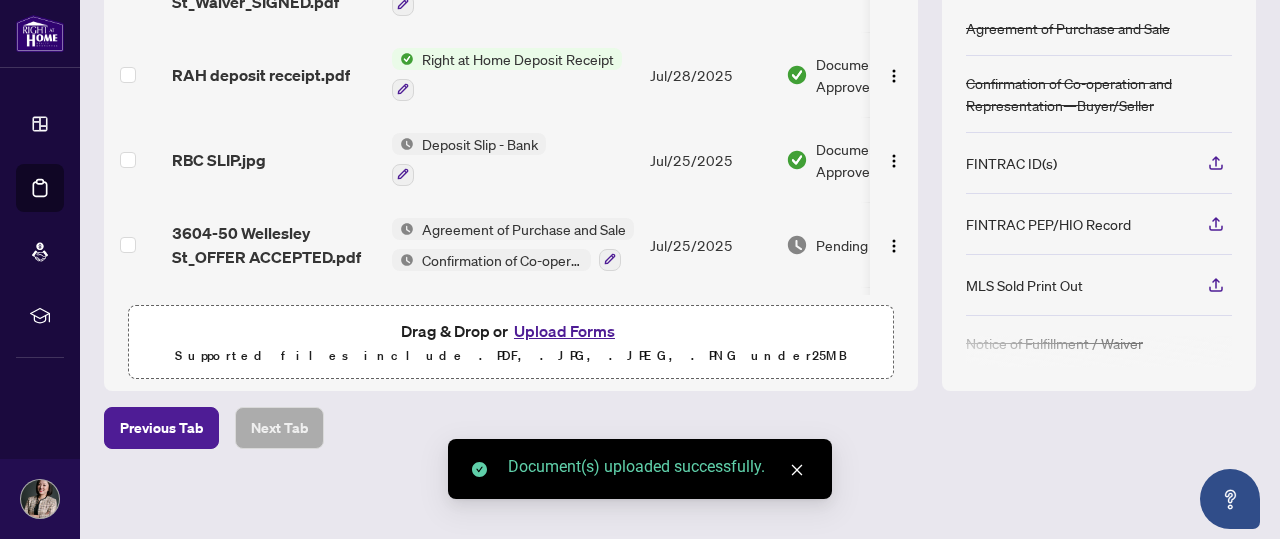 scroll, scrollTop: 0, scrollLeft: 0, axis: both 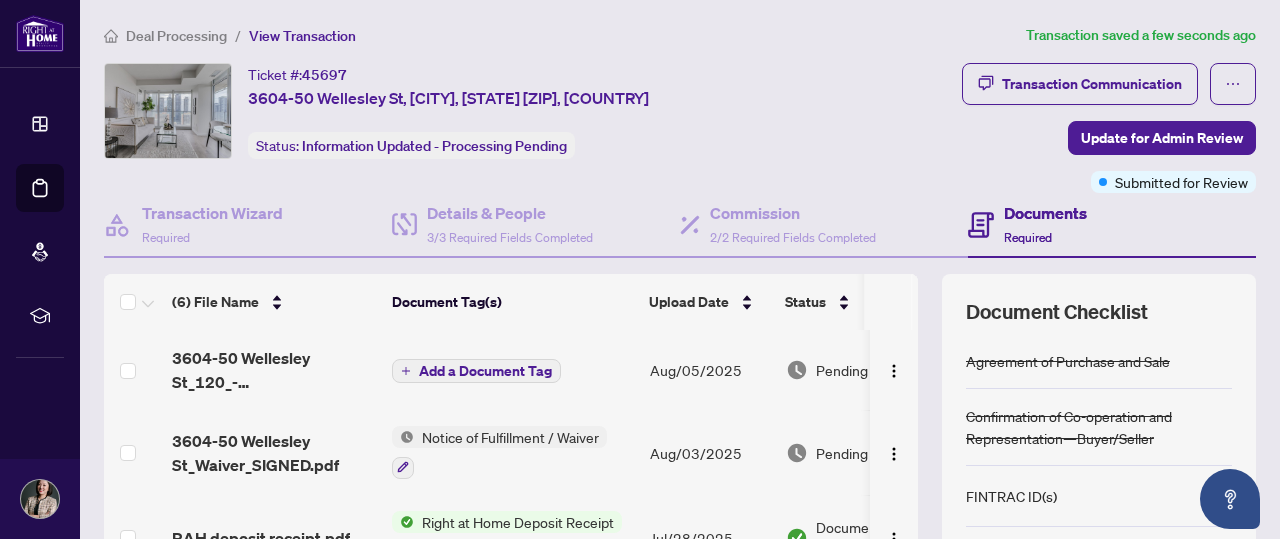 click on "Add a Document Tag" at bounding box center (485, 371) 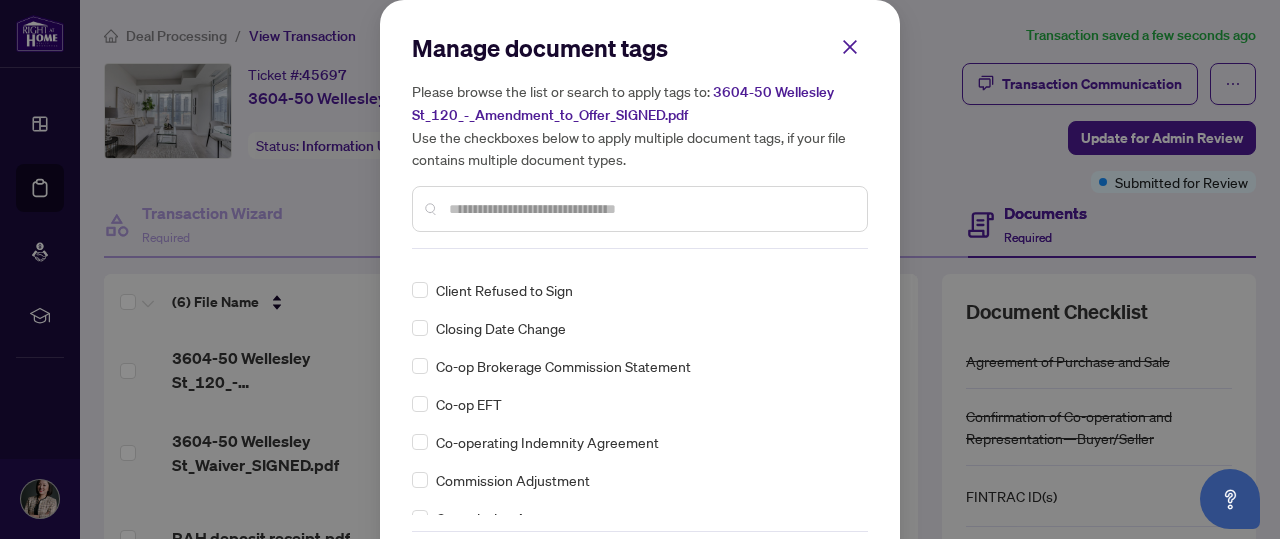 scroll, scrollTop: 900, scrollLeft: 0, axis: vertical 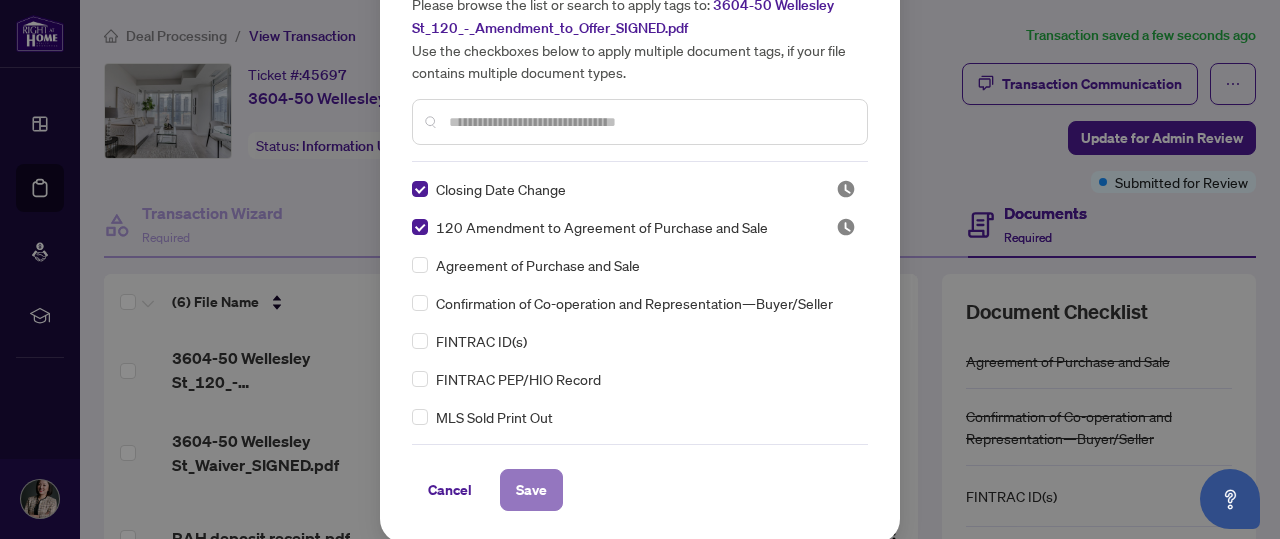 click on "Save" at bounding box center [531, 490] 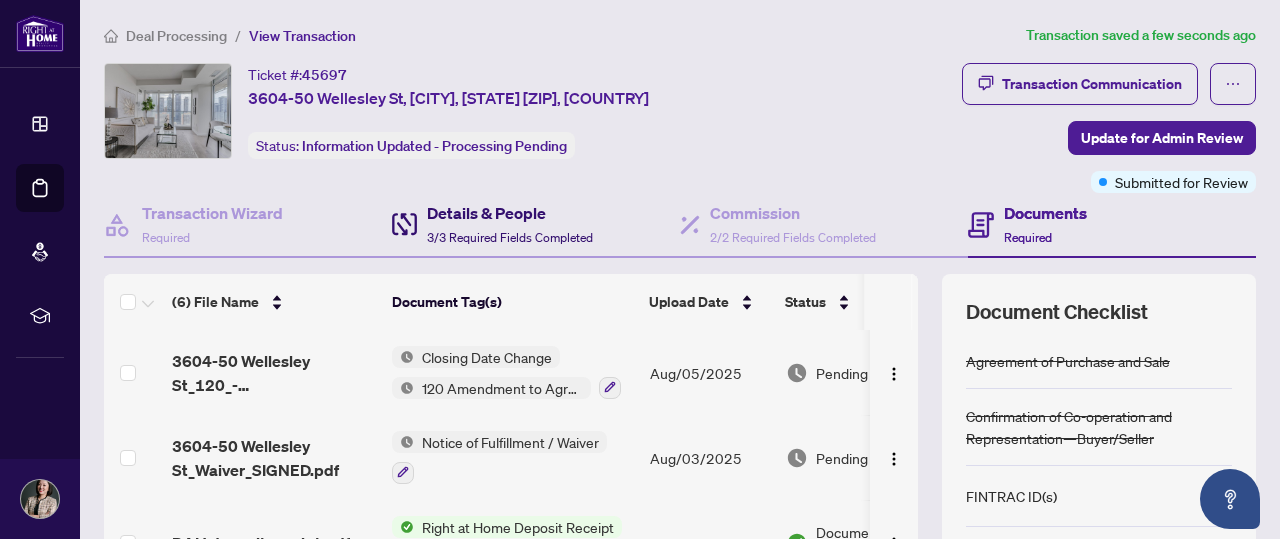click on "Details & People" at bounding box center [510, 213] 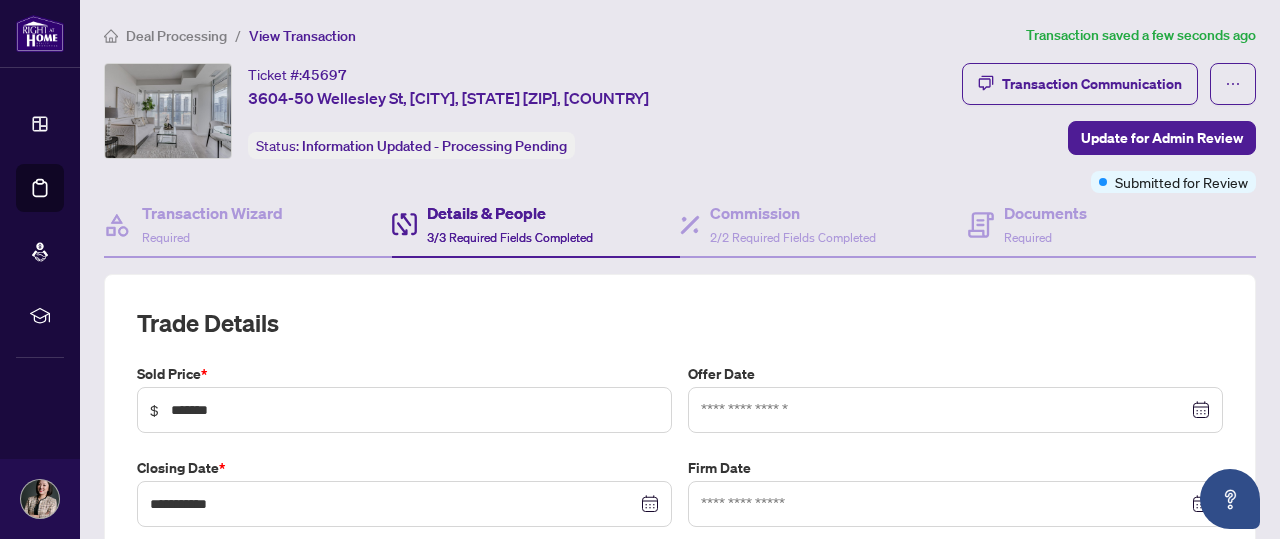 type on "**********" 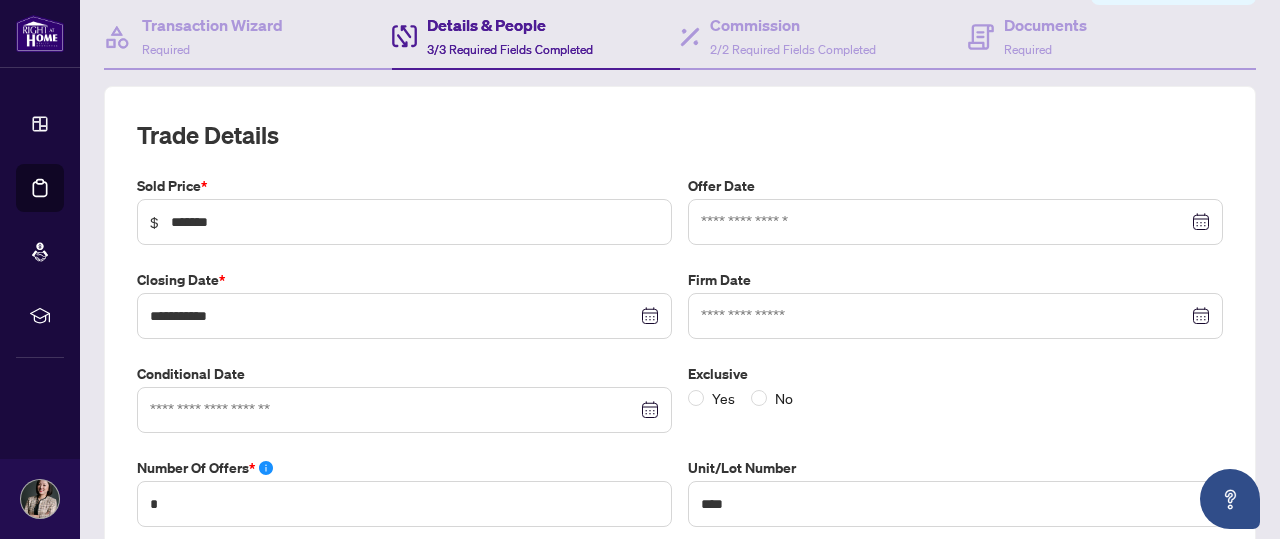 scroll, scrollTop: 200, scrollLeft: 0, axis: vertical 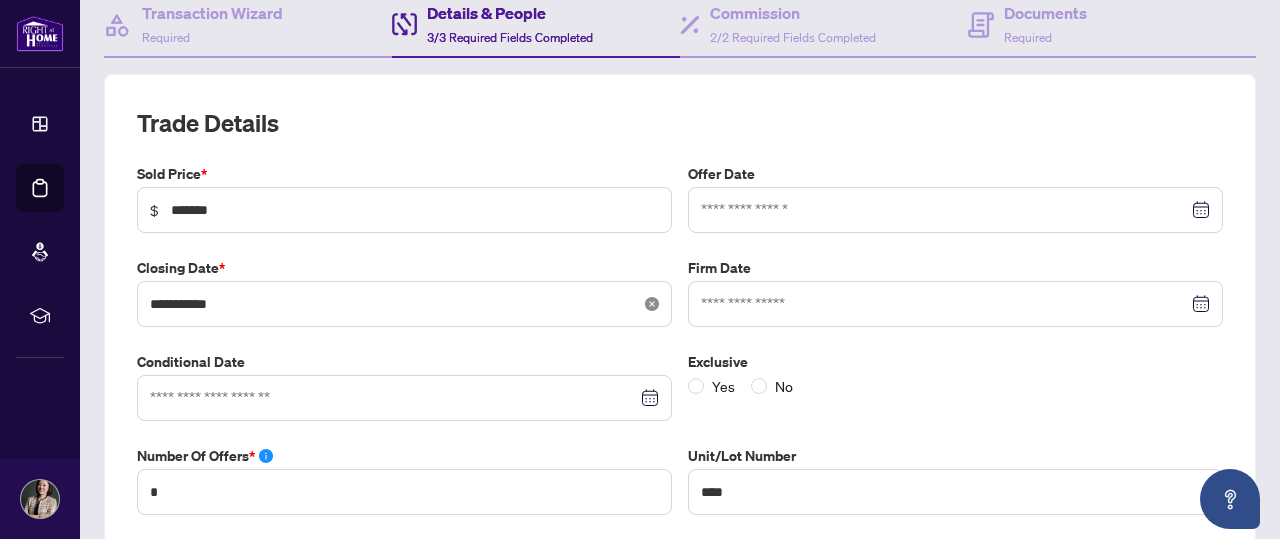click 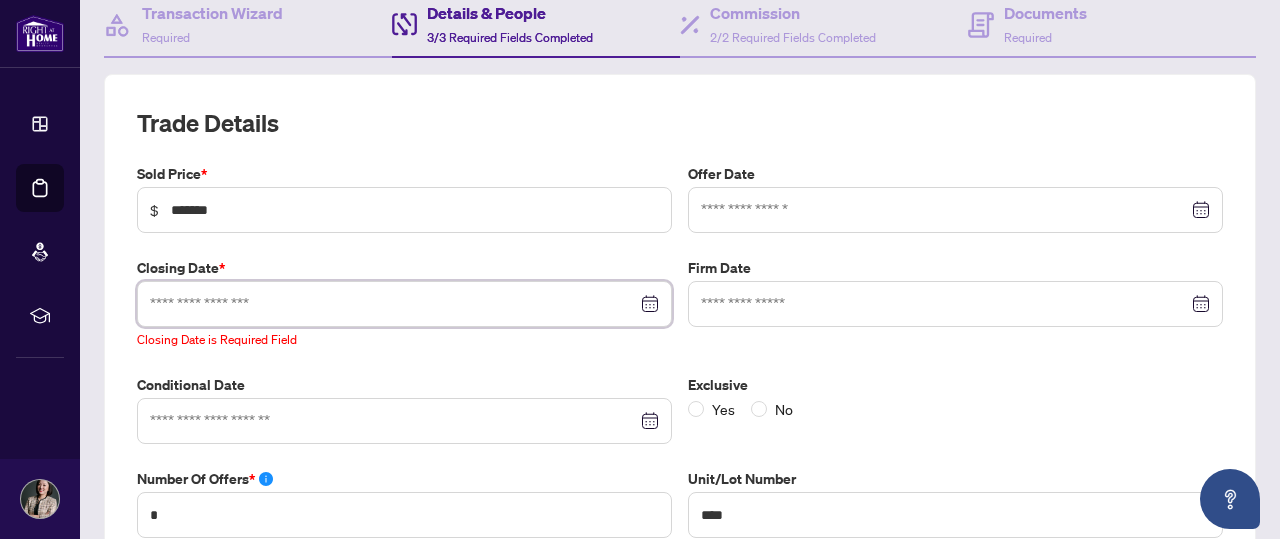 drag, startPoint x: 614, startPoint y: 302, endPoint x: 638, endPoint y: 305, distance: 24.186773 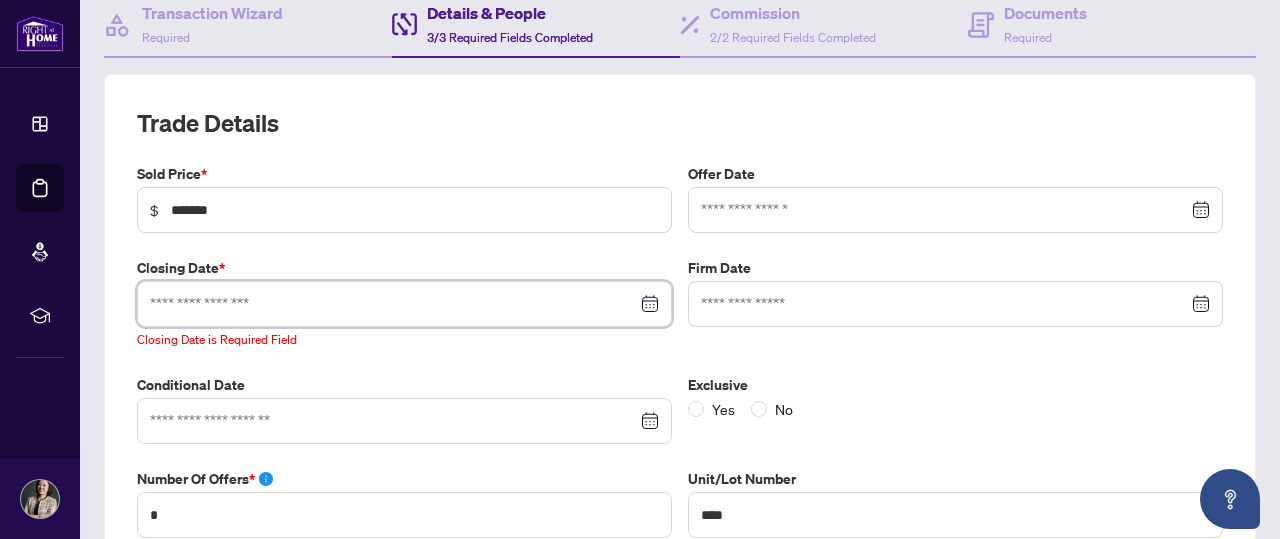 click at bounding box center [393, 304] 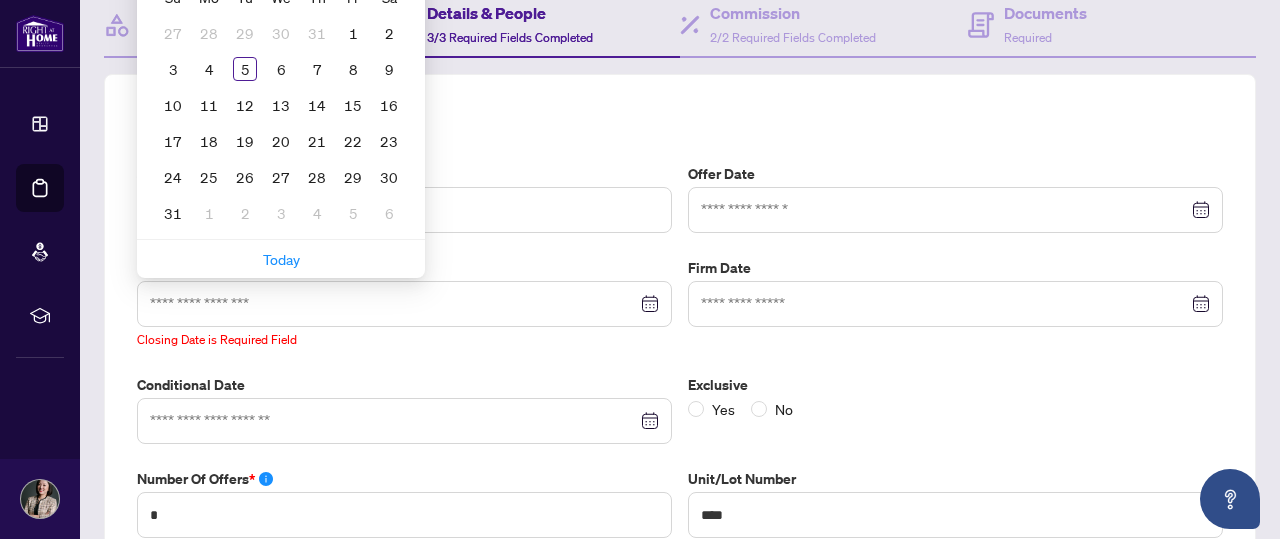 click on "Sold Price * $ *******" at bounding box center [404, 198] 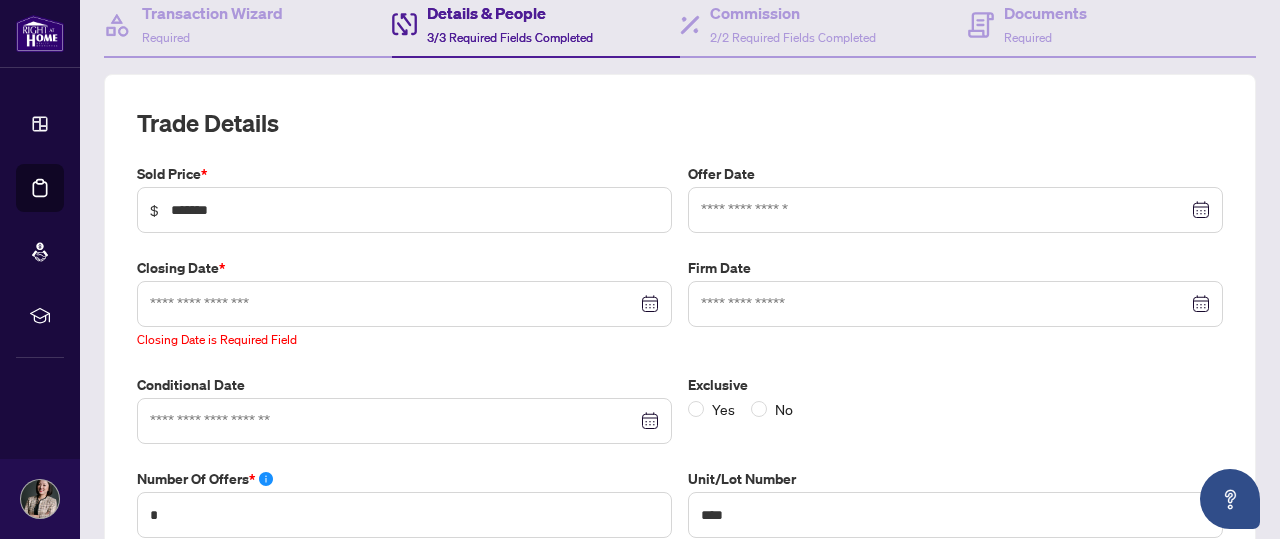 click at bounding box center (404, 304) 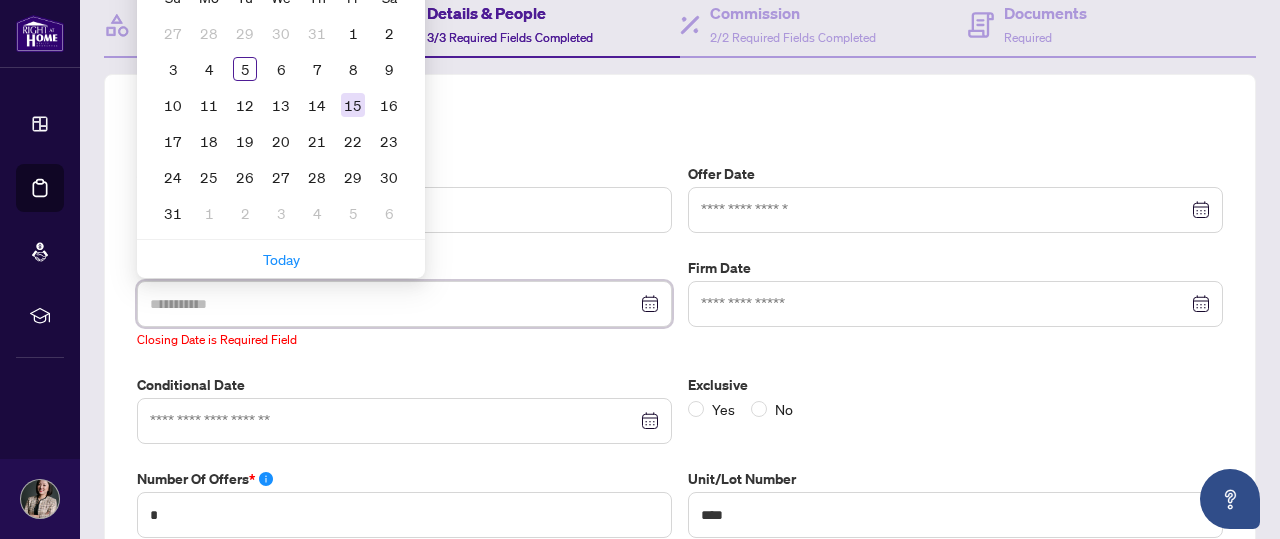 type on "**********" 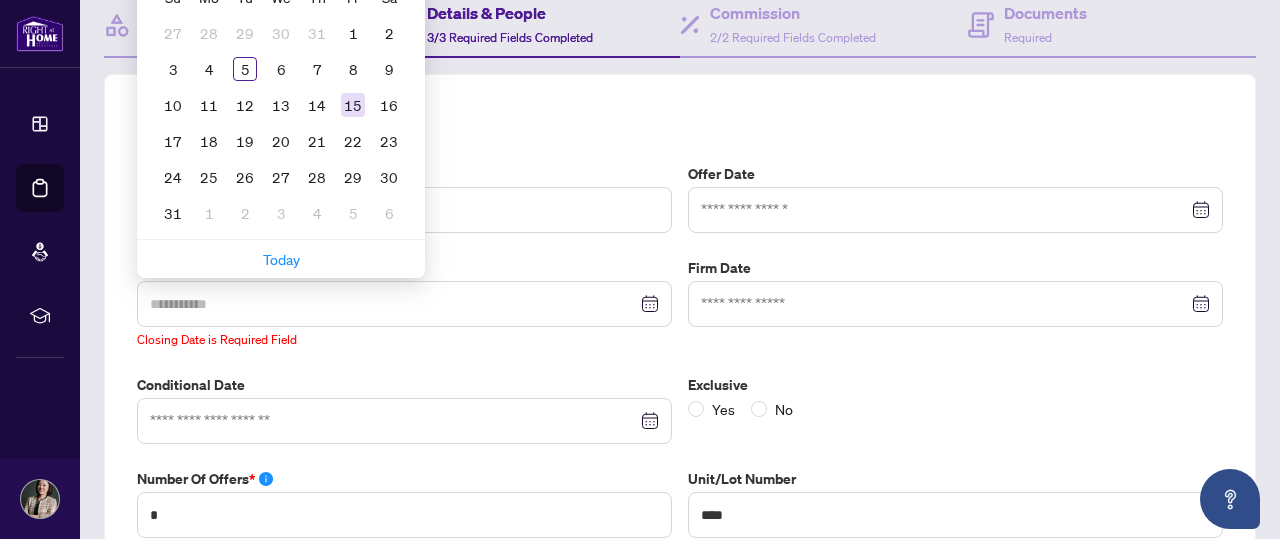 click on "15" at bounding box center (353, 105) 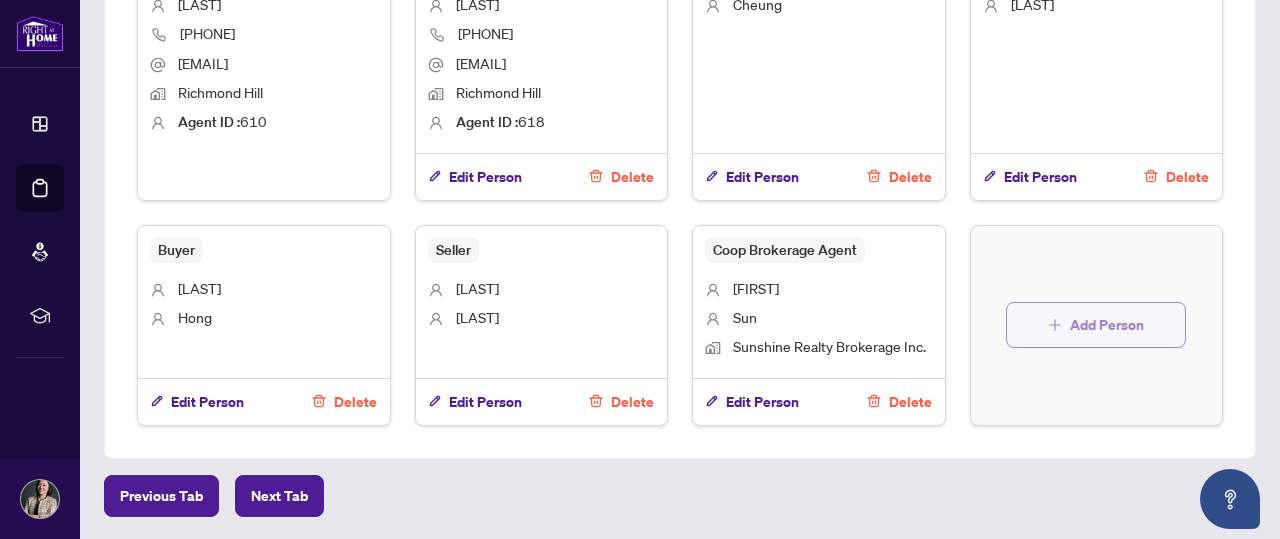 scroll, scrollTop: 1600, scrollLeft: 0, axis: vertical 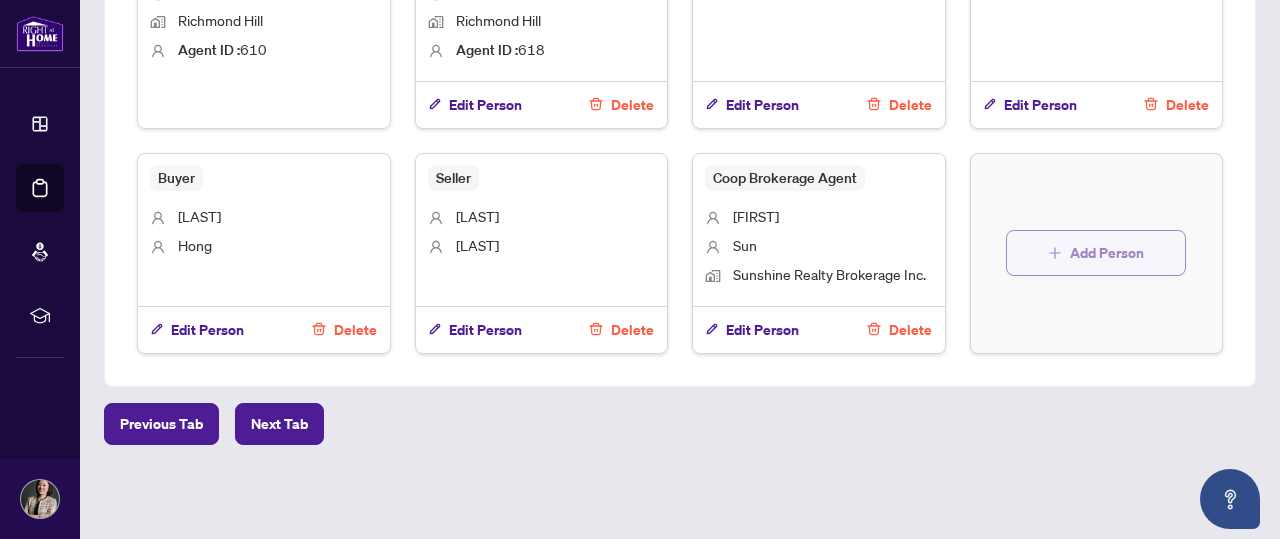 click on "Add Person" at bounding box center [1107, 253] 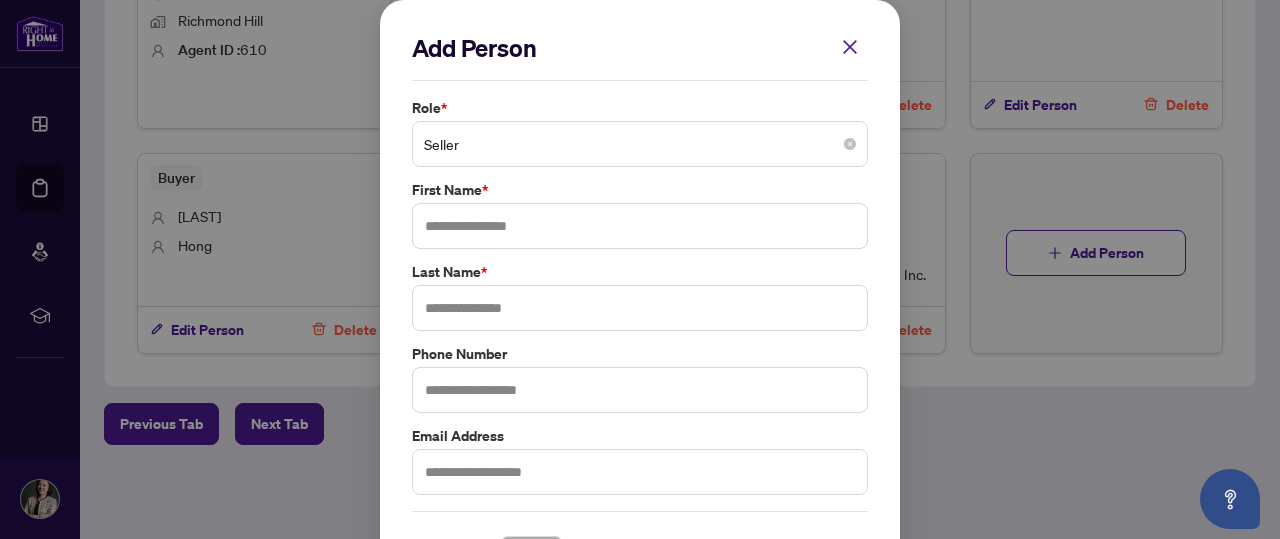 click on "Seller" at bounding box center [640, 144] 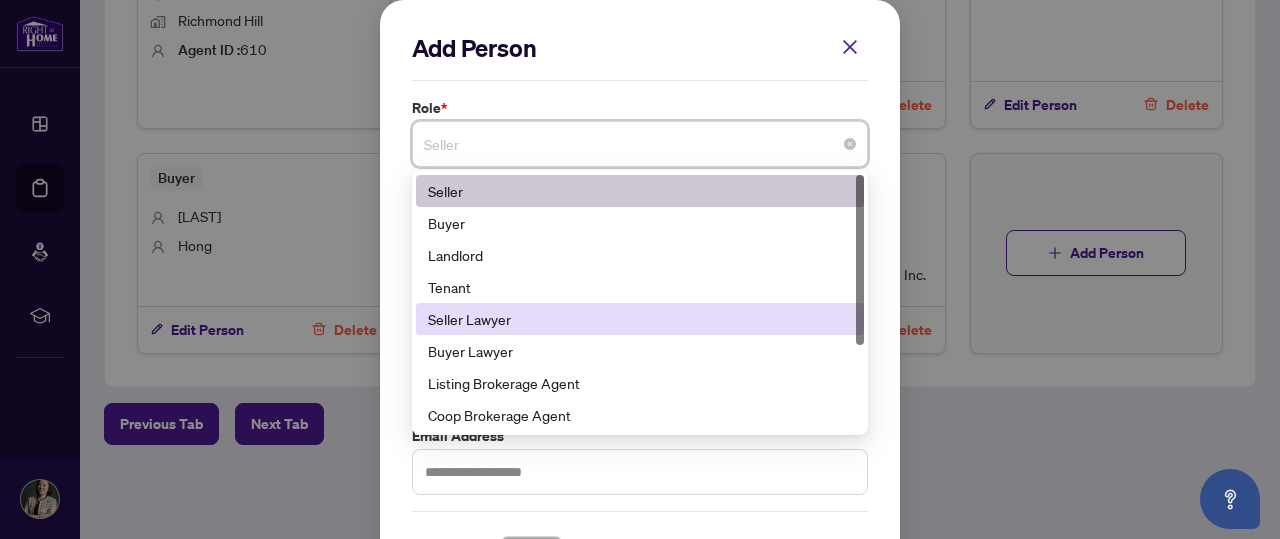 click on "Seller Lawyer" at bounding box center (640, 319) 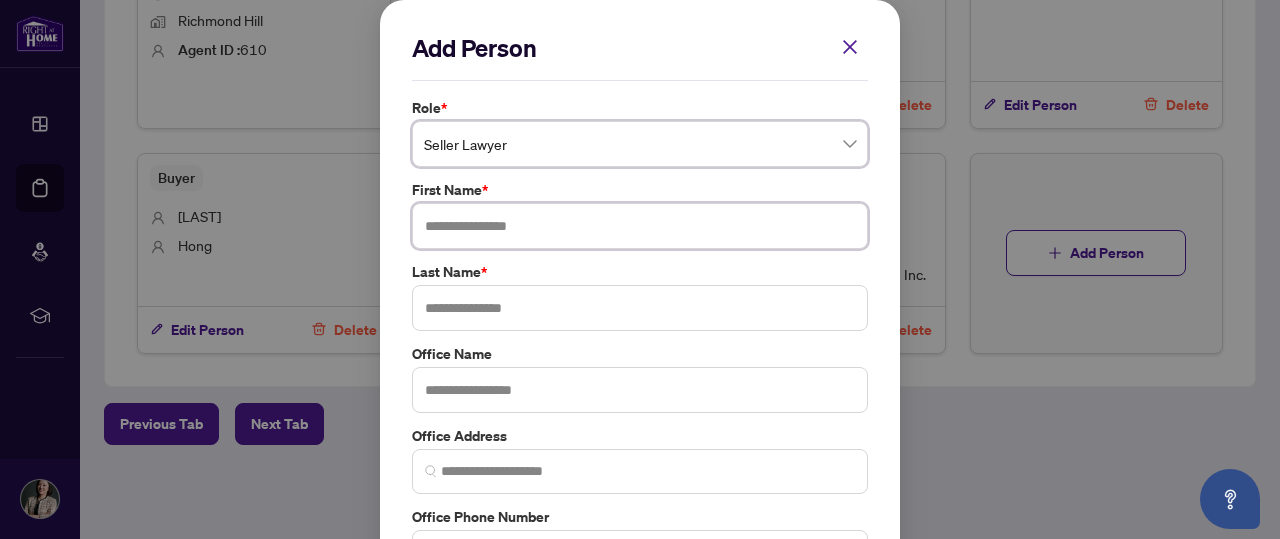 click at bounding box center [640, 226] 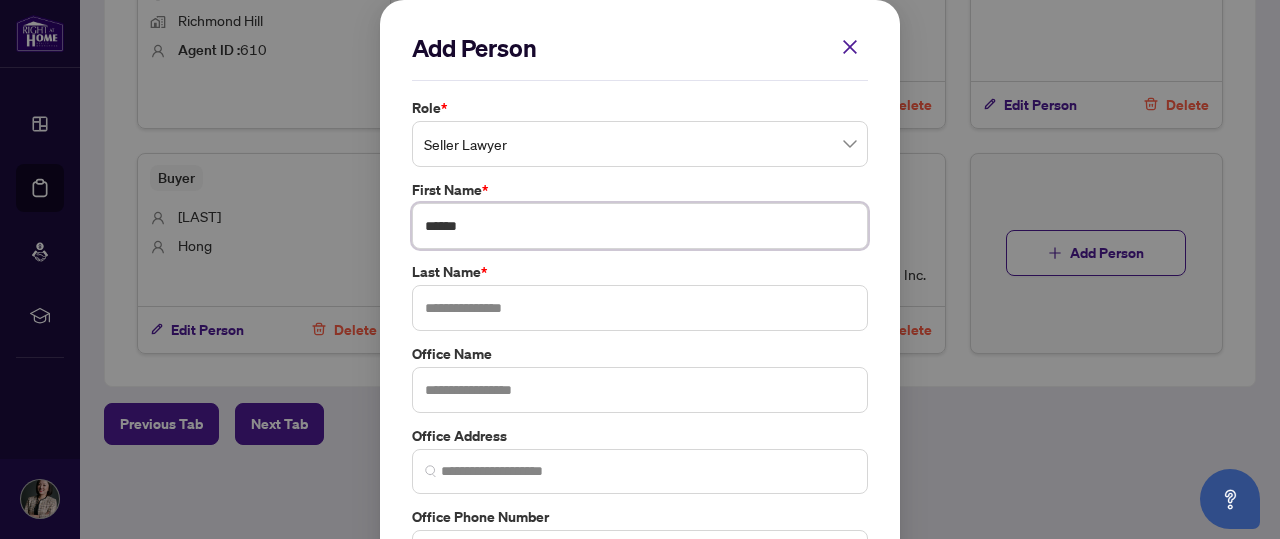 type on "******" 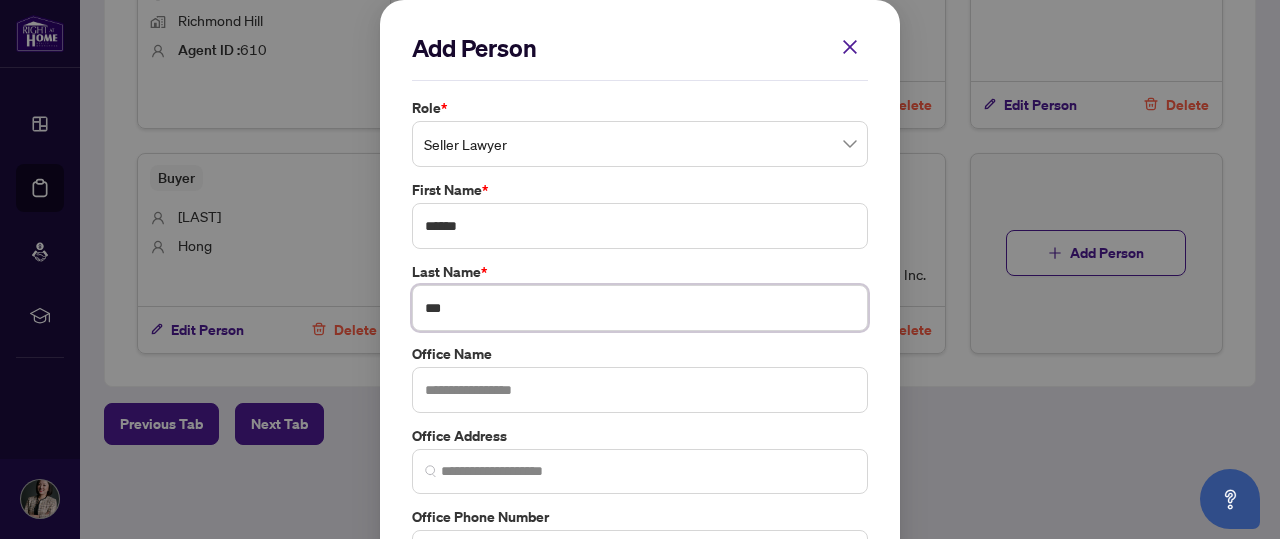 type on "***" 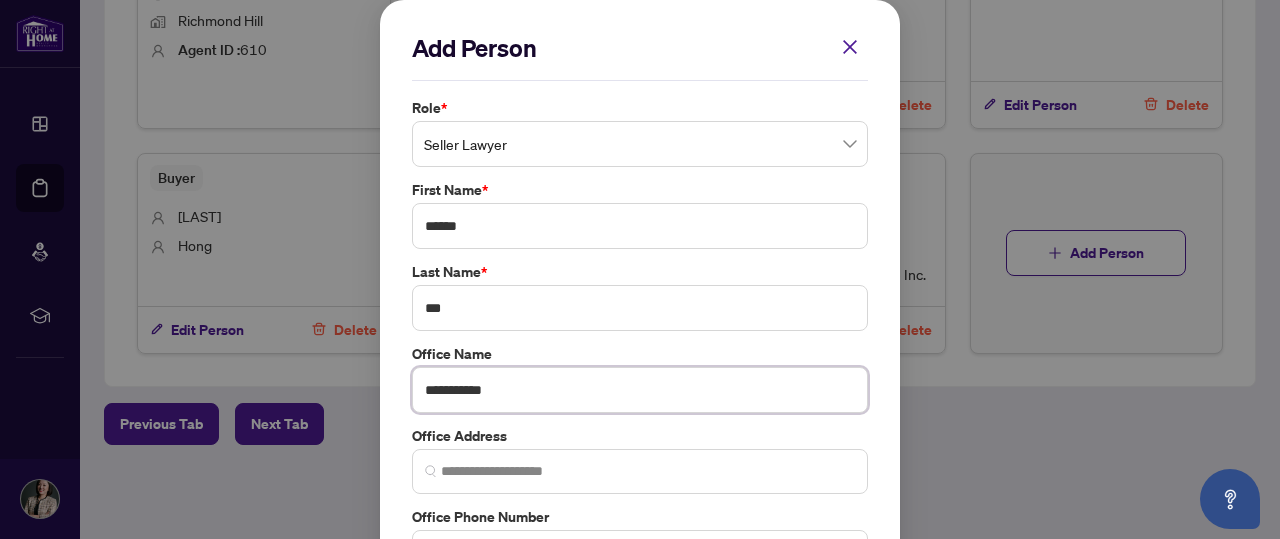 drag, startPoint x: 528, startPoint y: 390, endPoint x: 362, endPoint y: 375, distance: 166.67633 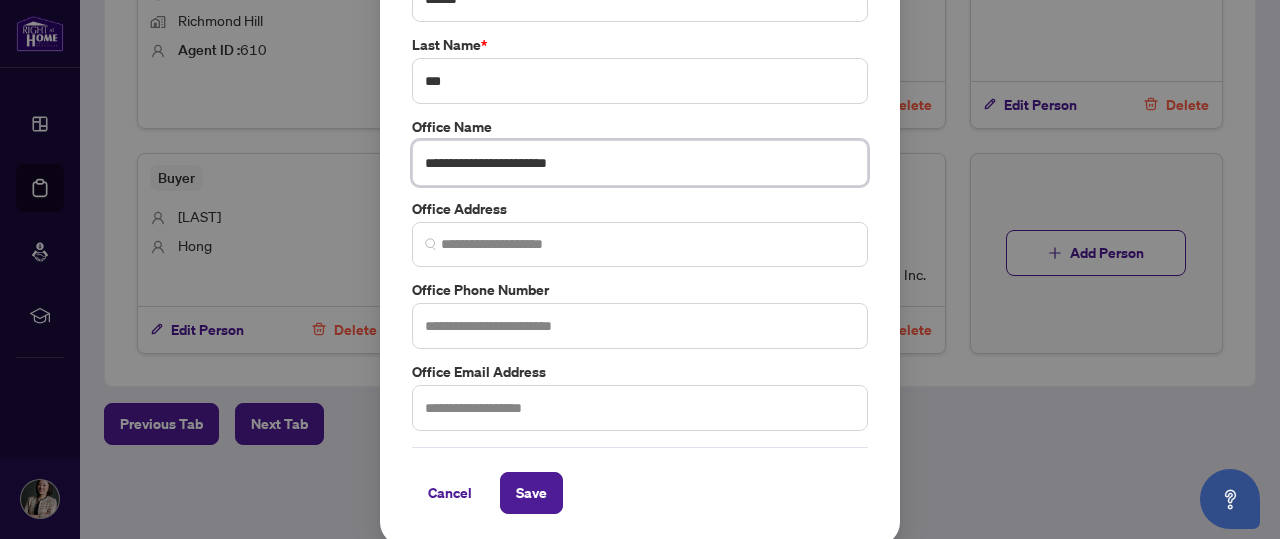 scroll, scrollTop: 228, scrollLeft: 0, axis: vertical 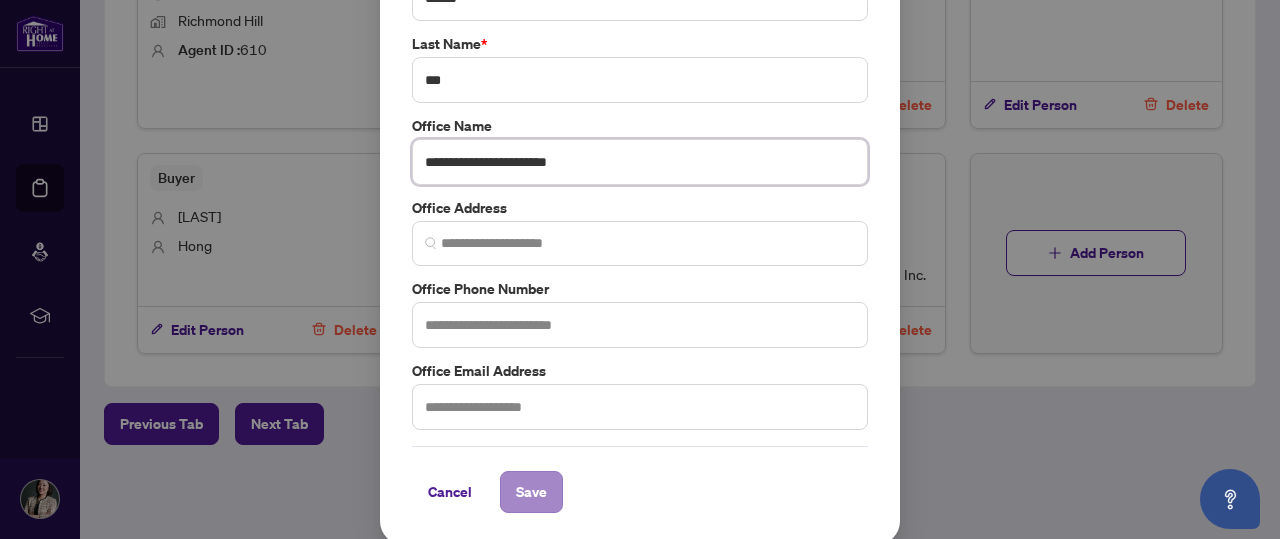 type on "**********" 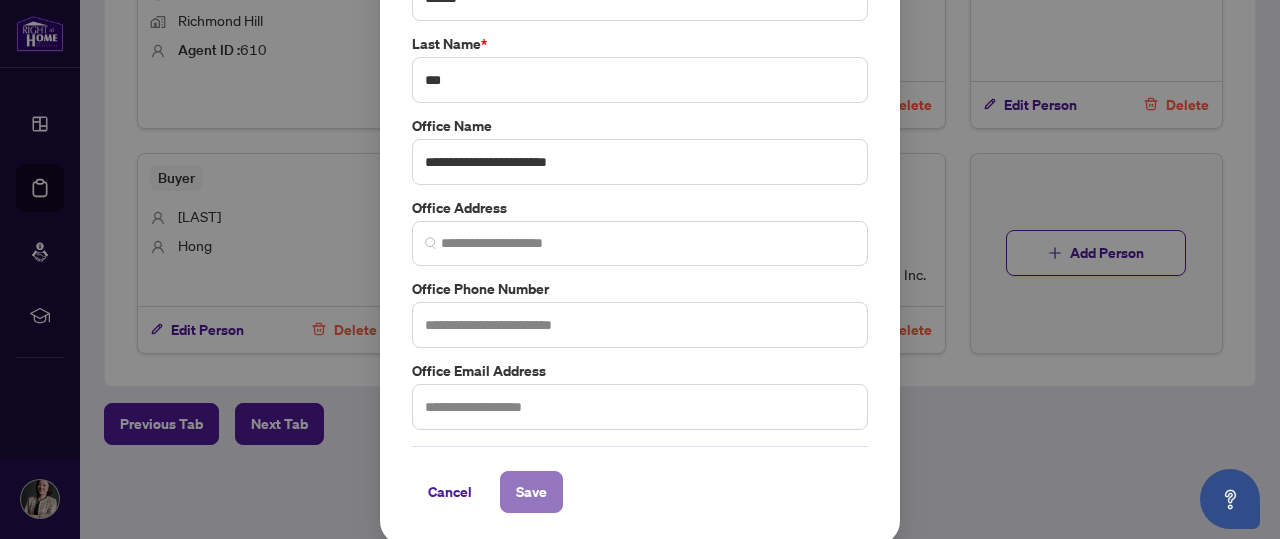 click on "Save" at bounding box center (531, 492) 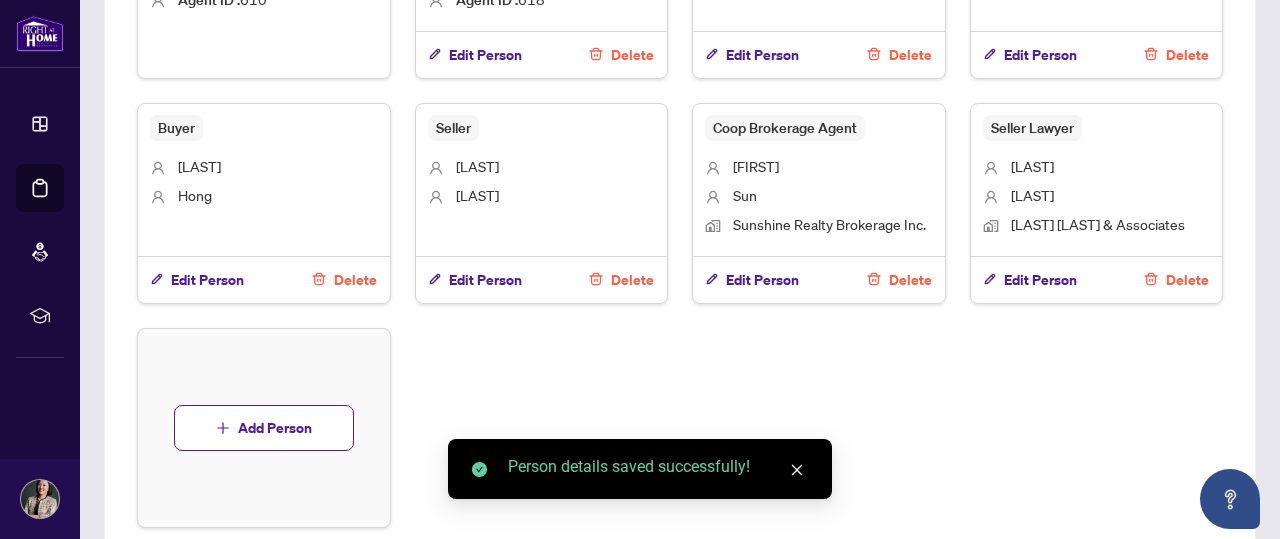 scroll, scrollTop: 1600, scrollLeft: 0, axis: vertical 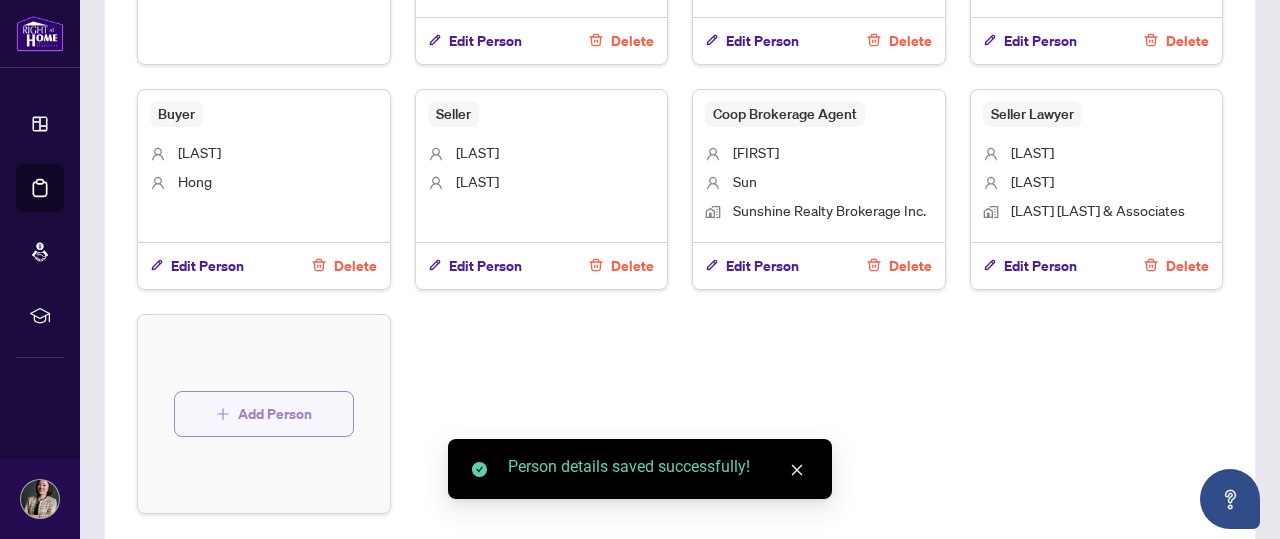 click on "Add Person" at bounding box center [275, 414] 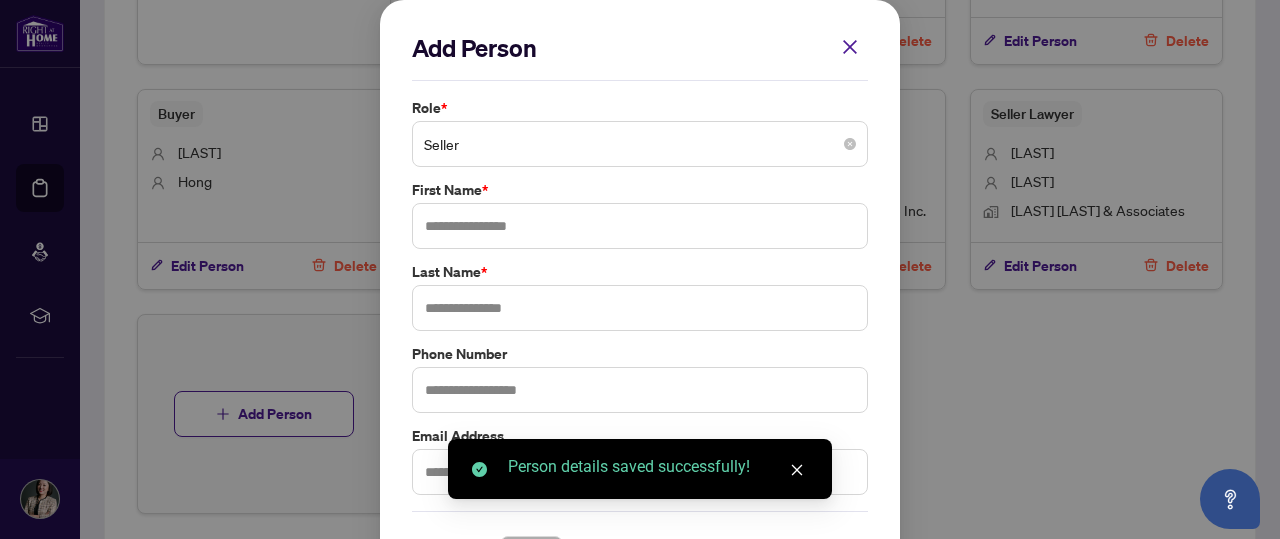 click on "Seller" at bounding box center [640, 144] 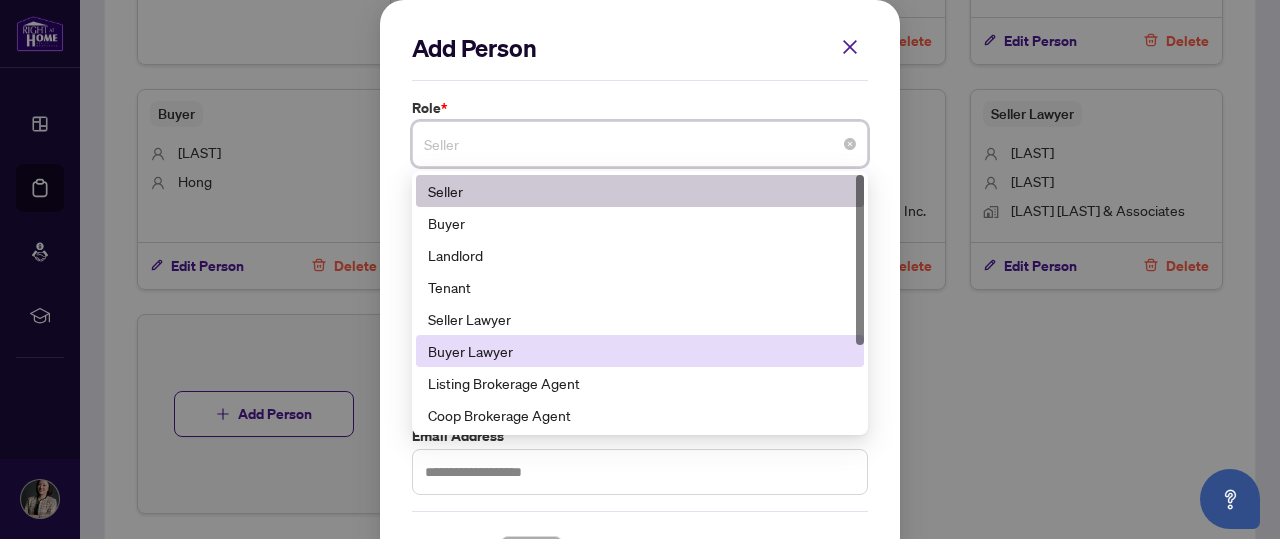 click on "Buyer Lawyer" at bounding box center (640, 351) 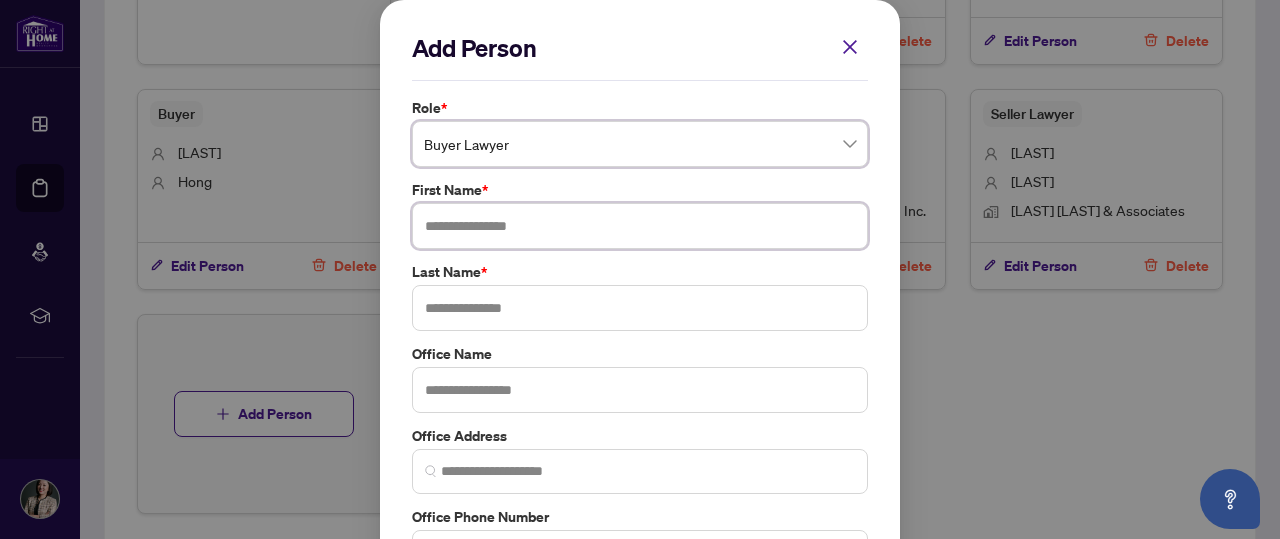 click at bounding box center (640, 226) 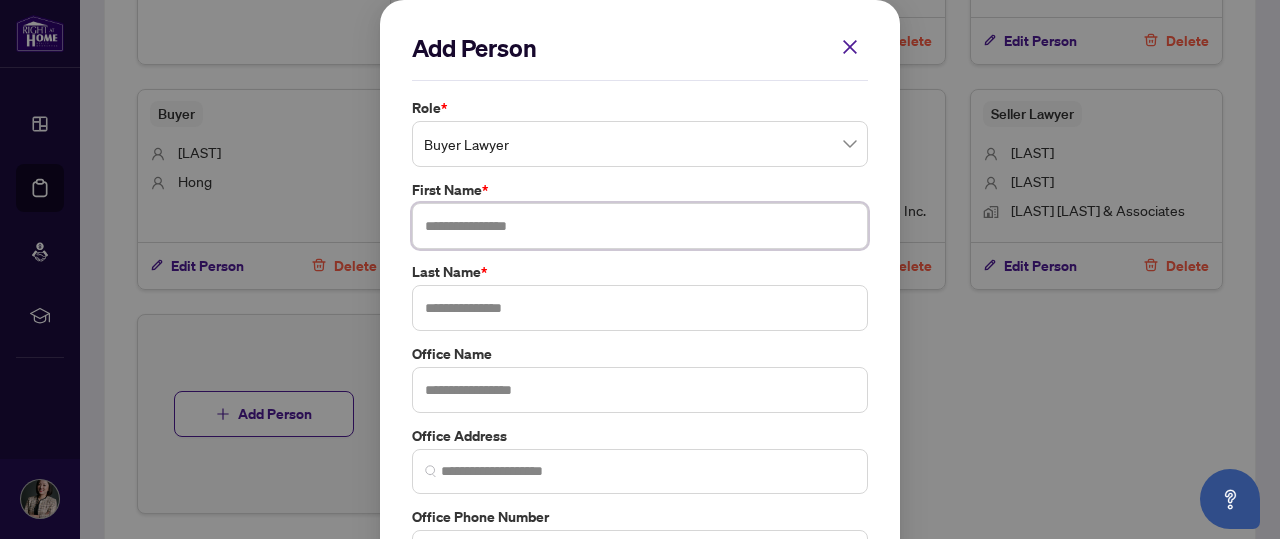 paste on "**********" 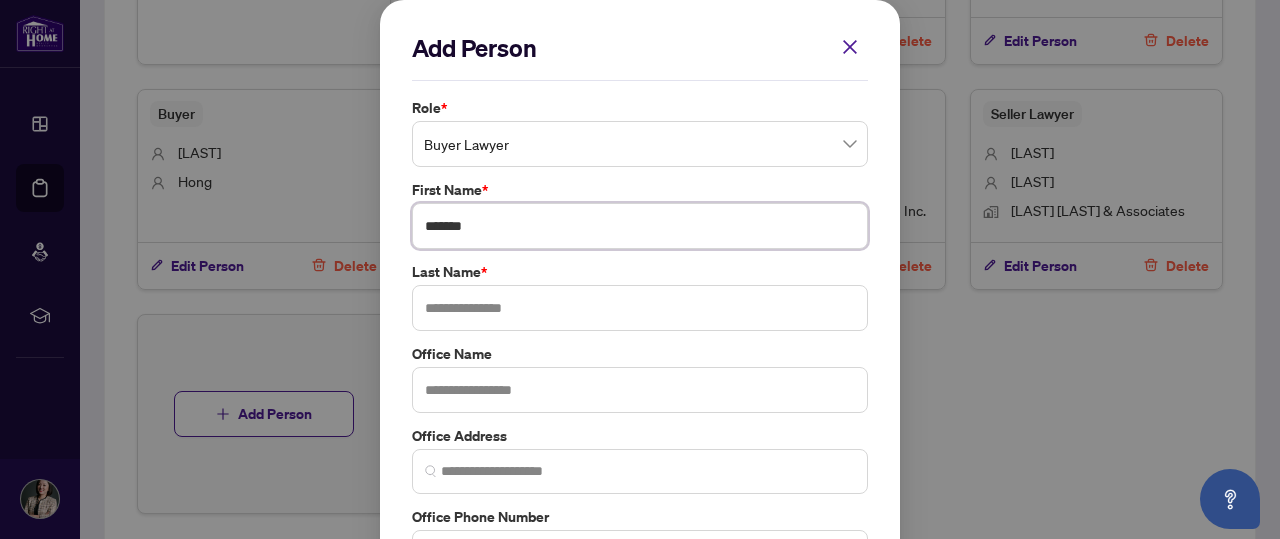 click on "******" at bounding box center (640, 226) 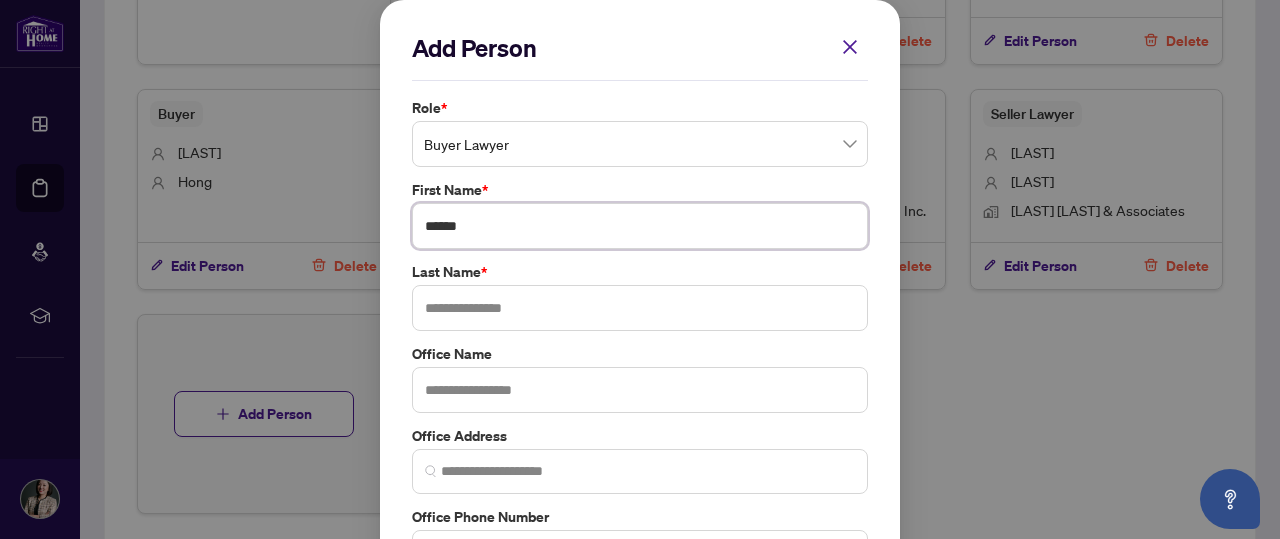 type on "******" 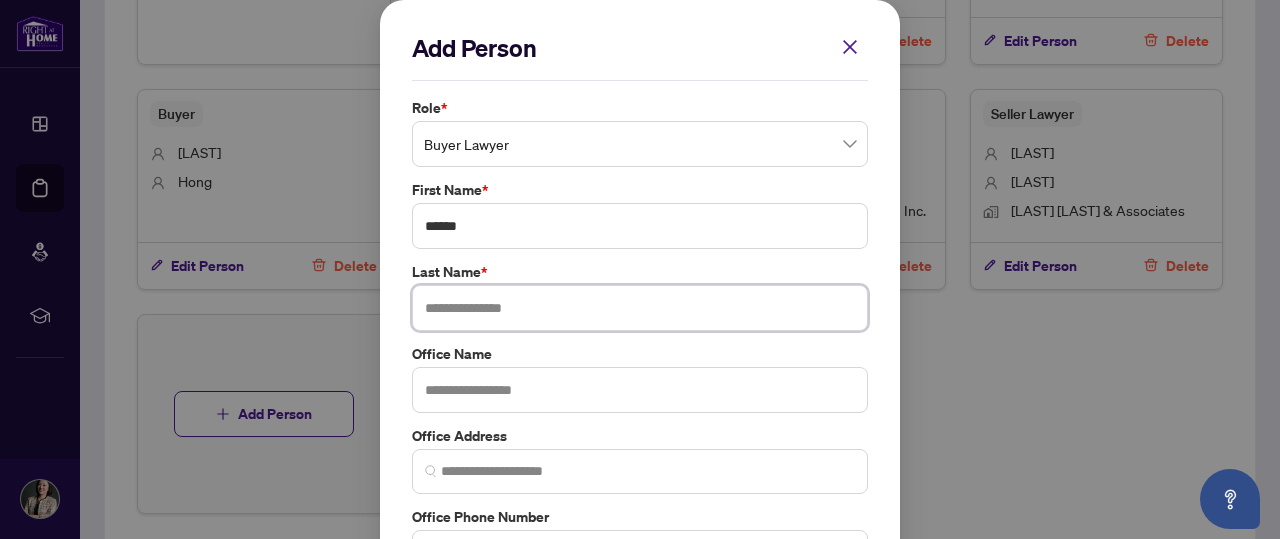 click at bounding box center (640, 308) 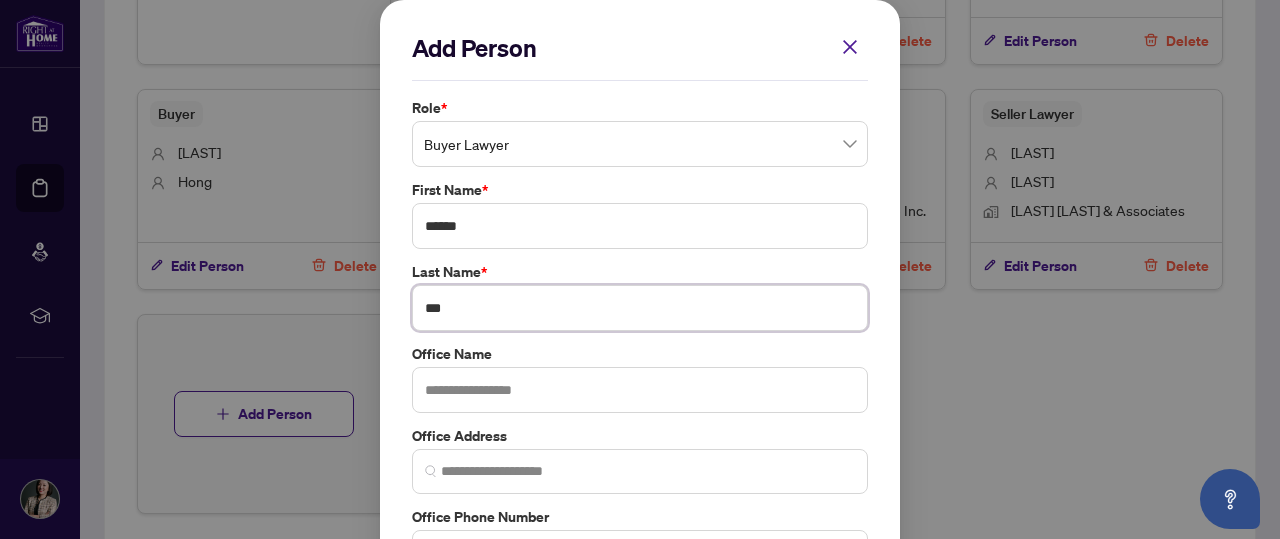 type on "***" 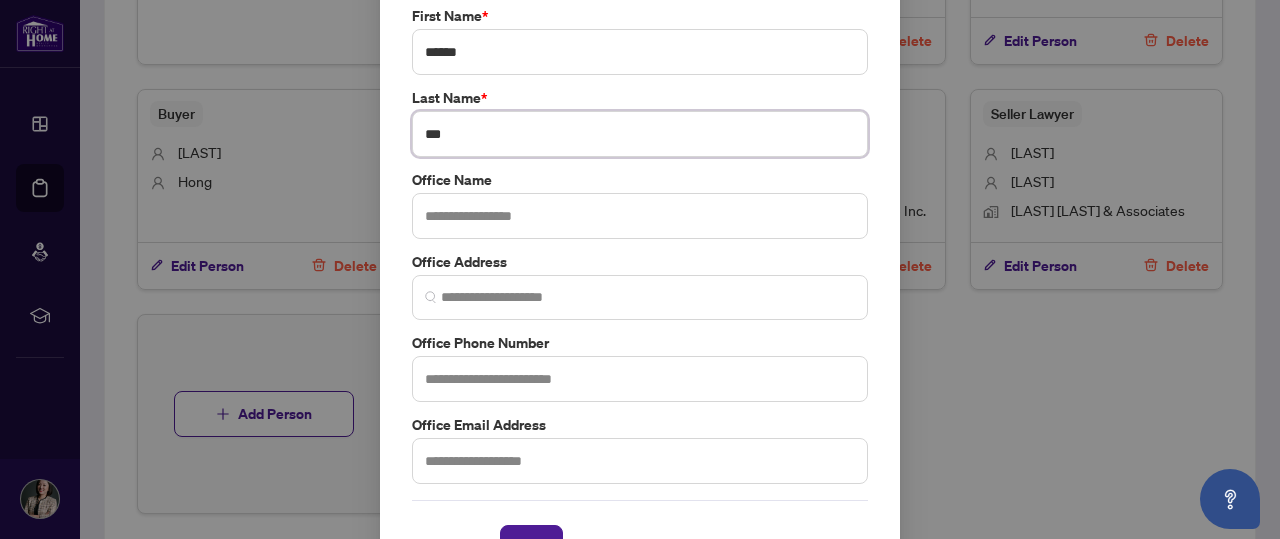 scroll, scrollTop: 200, scrollLeft: 0, axis: vertical 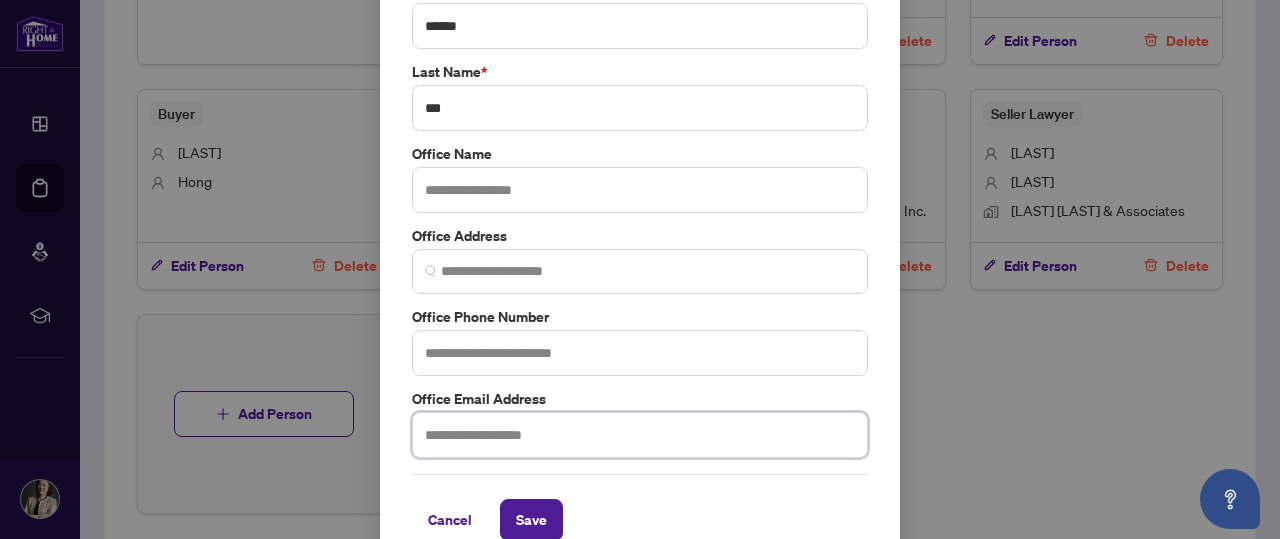 click at bounding box center (640, 435) 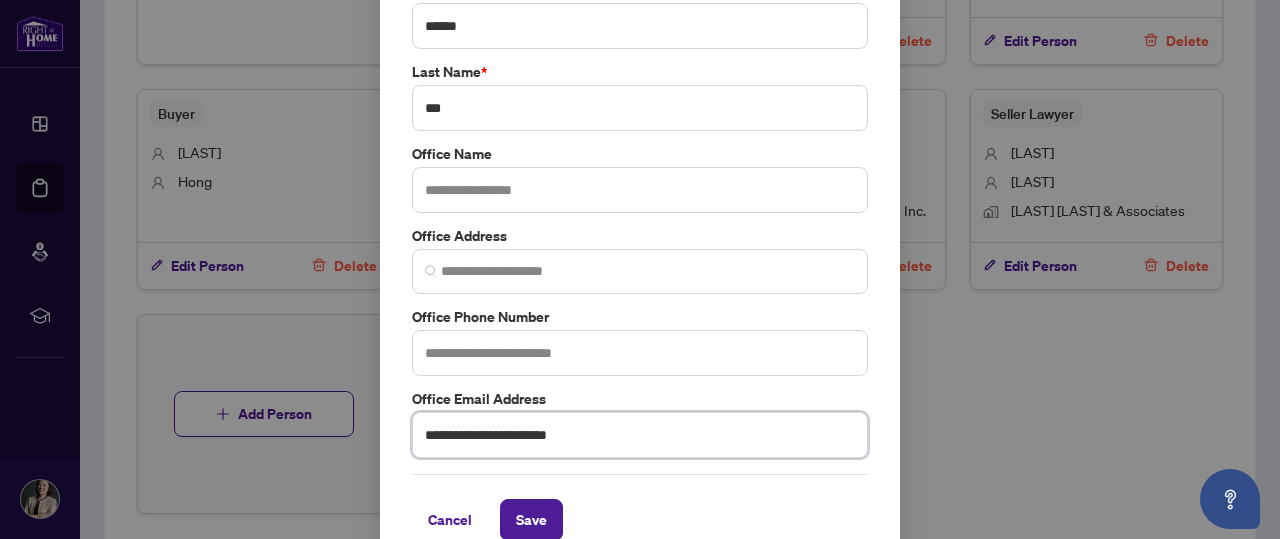 type on "**********" 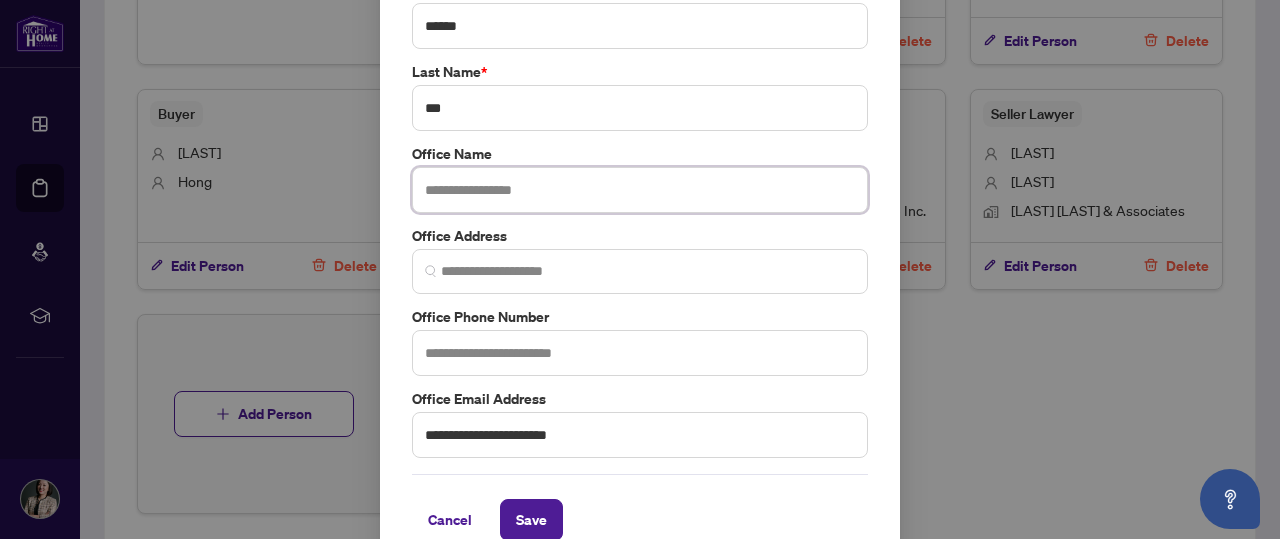 click at bounding box center (640, 190) 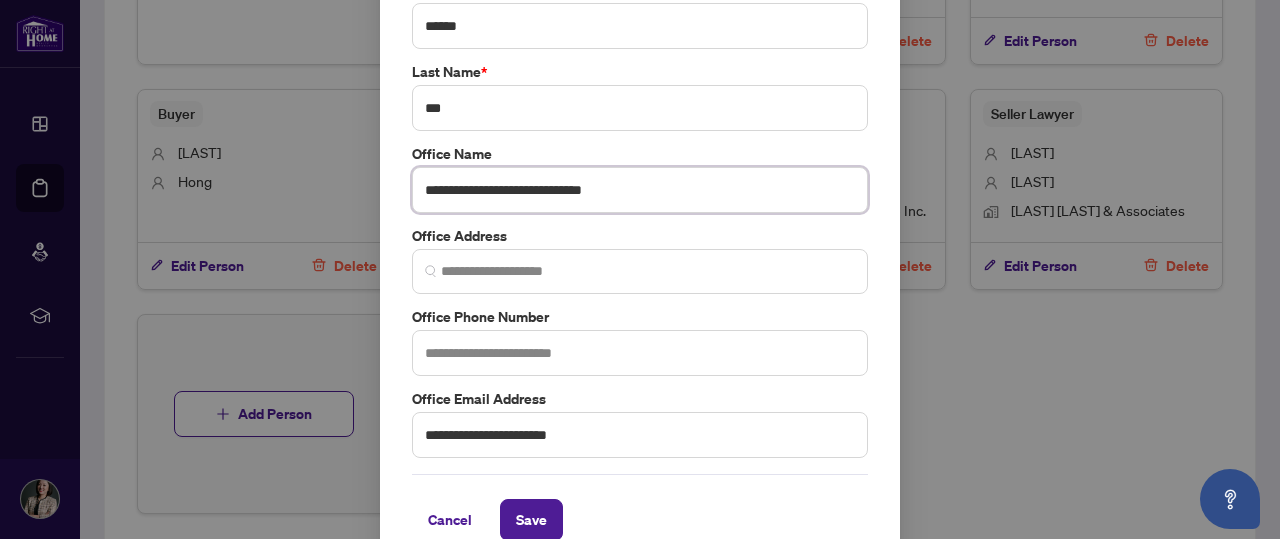 type on "**********" 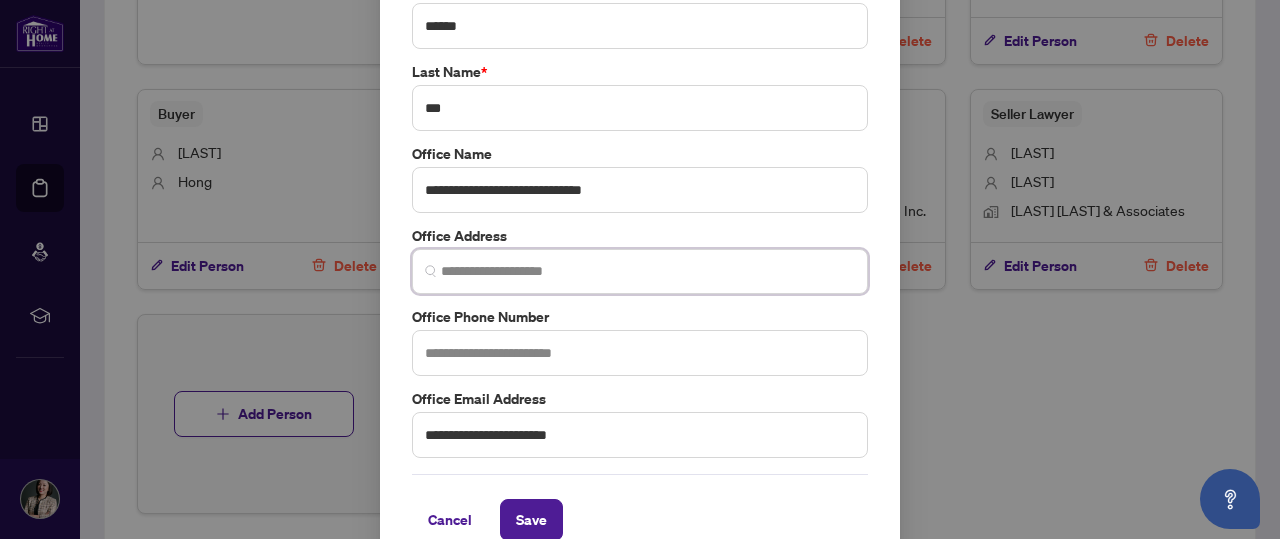 click at bounding box center [648, 271] 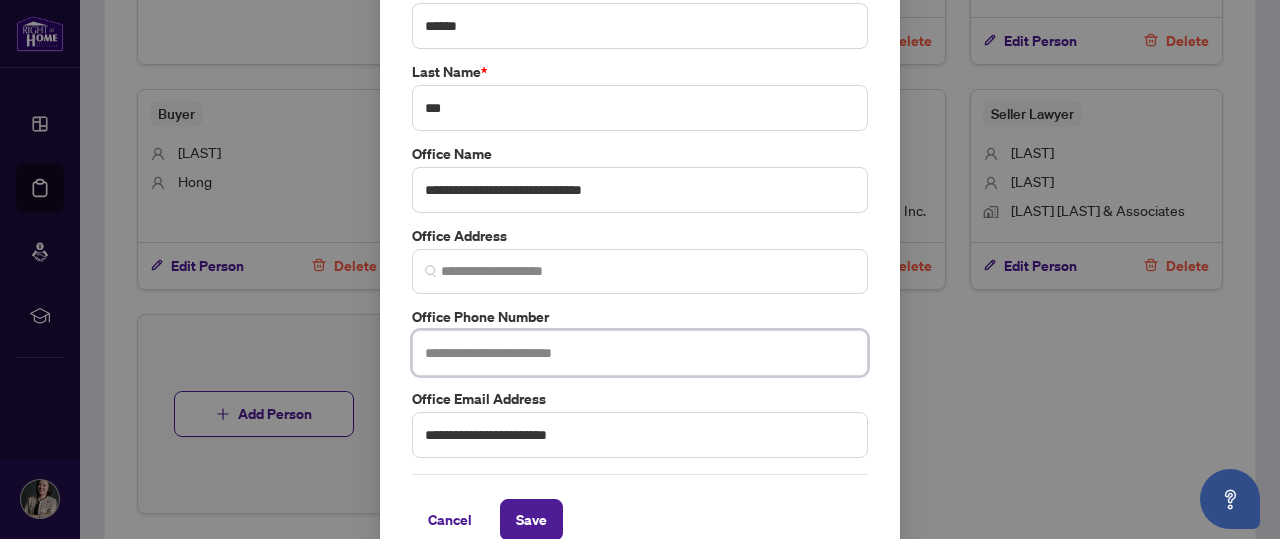 click at bounding box center (640, 353) 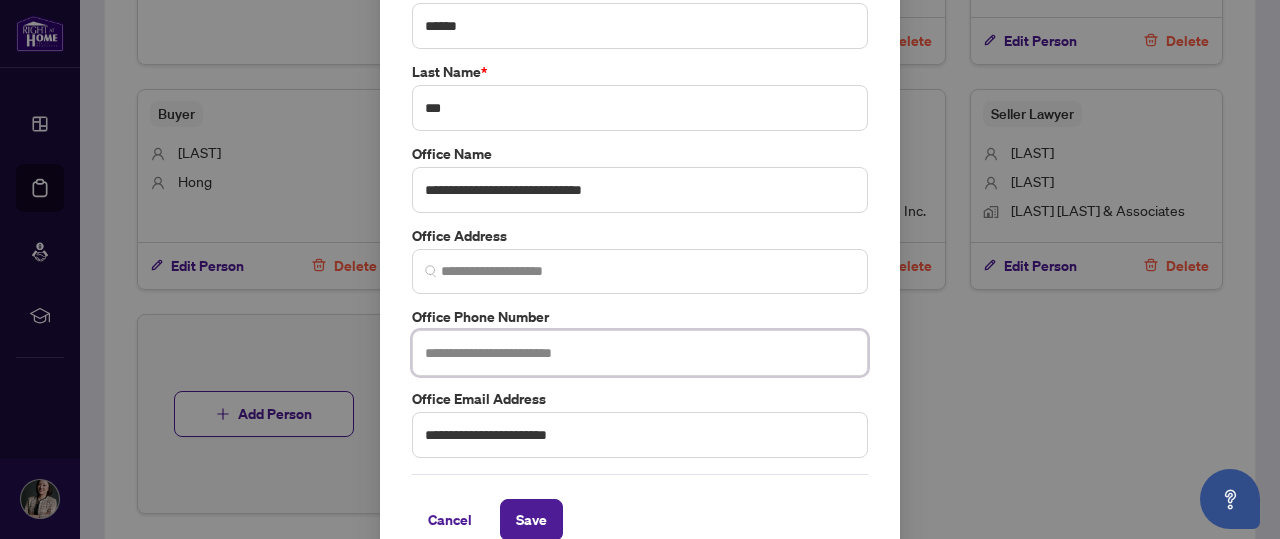 paste on "**********" 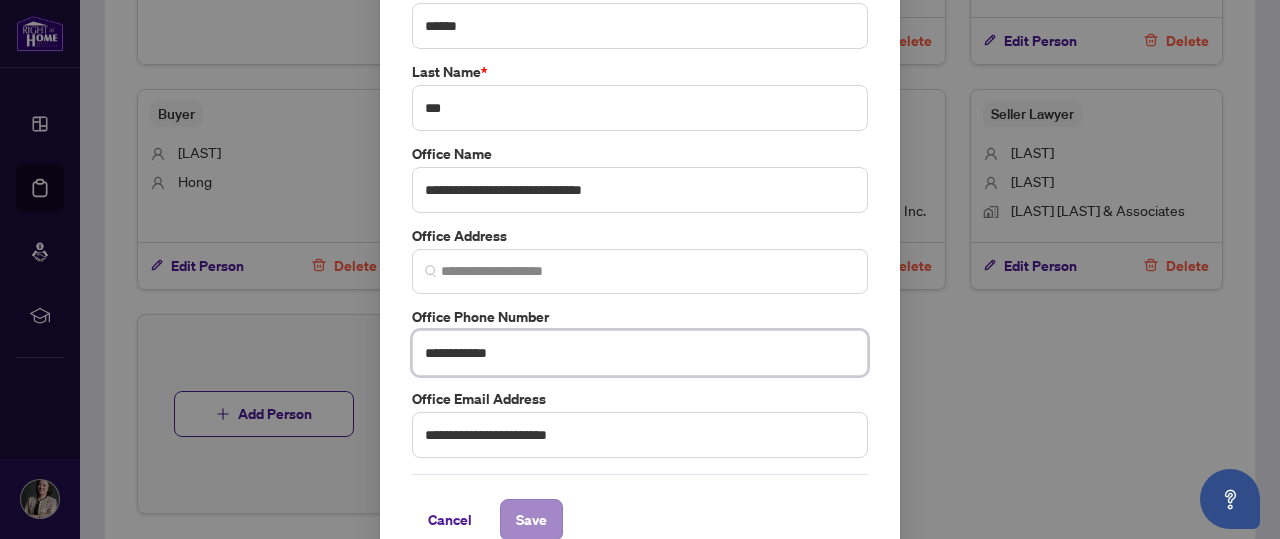 type on "**********" 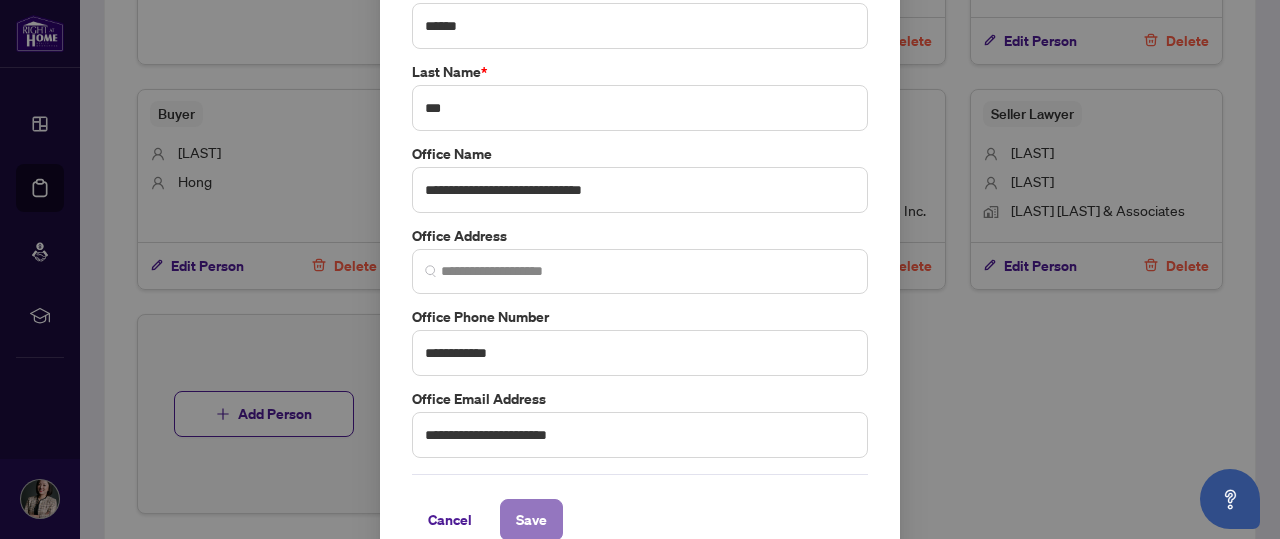 click on "Save" at bounding box center (531, 520) 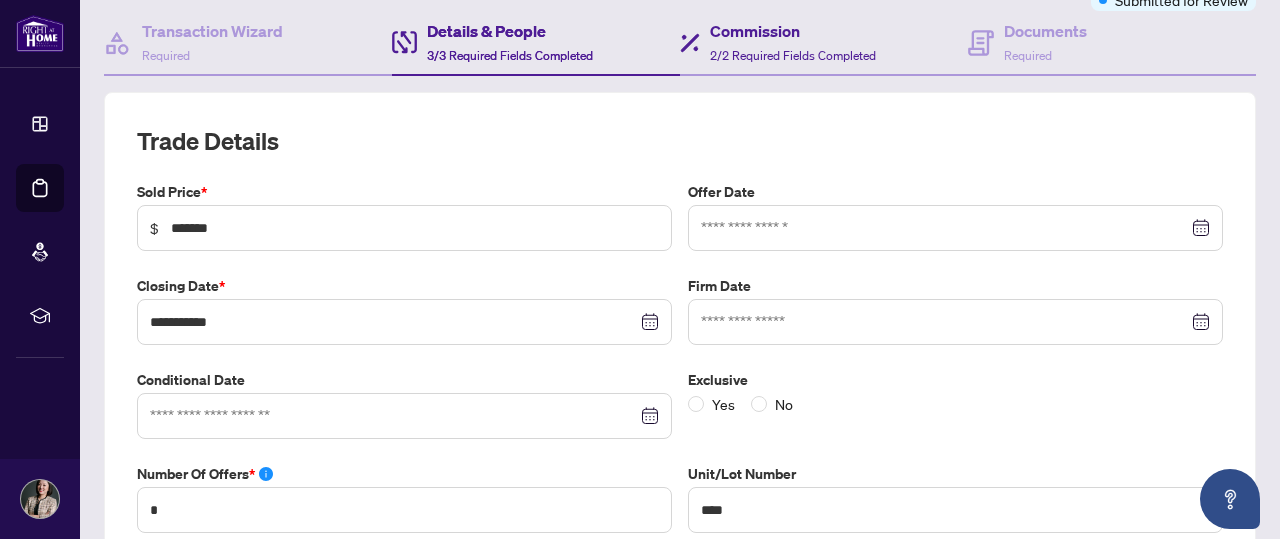 scroll, scrollTop: 0, scrollLeft: 0, axis: both 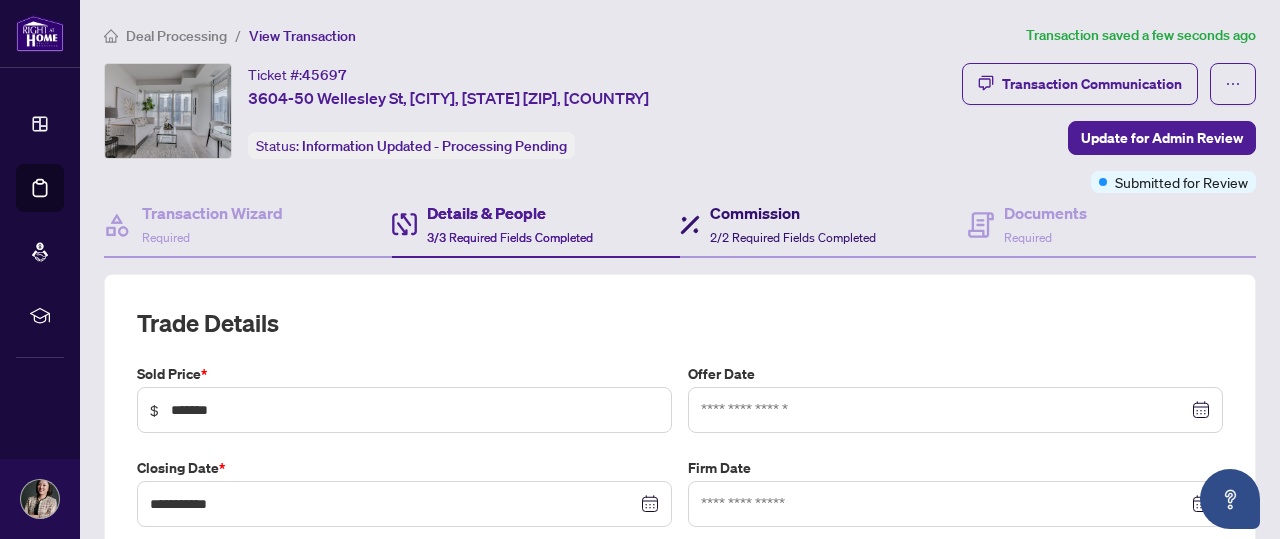 click on "Commission 2/2 Required Fields Completed" at bounding box center (793, 224) 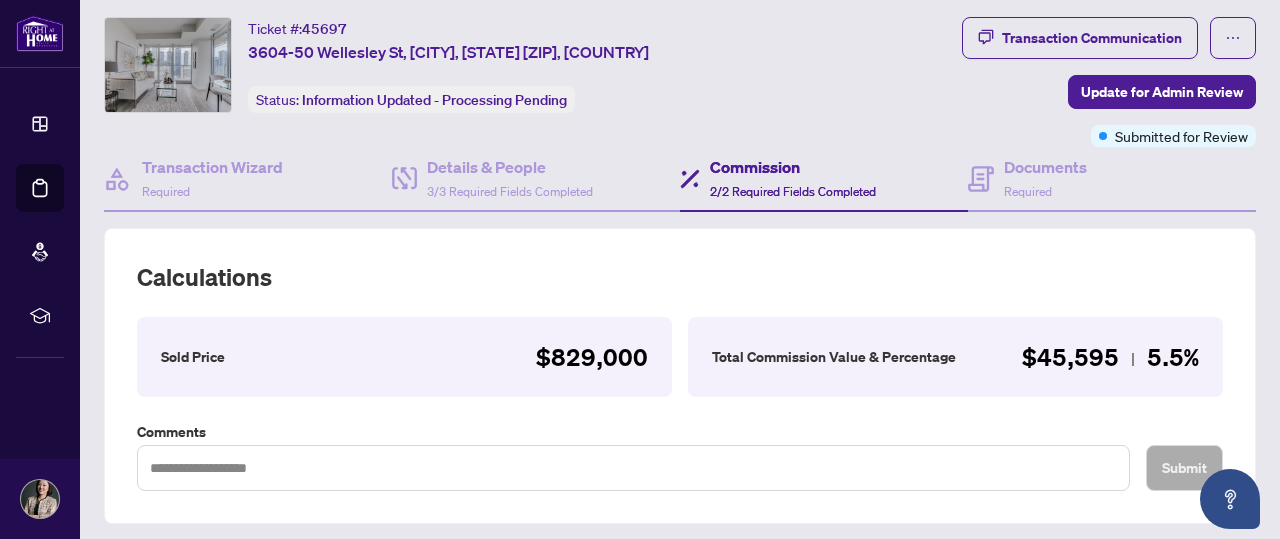 scroll, scrollTop: 0, scrollLeft: 0, axis: both 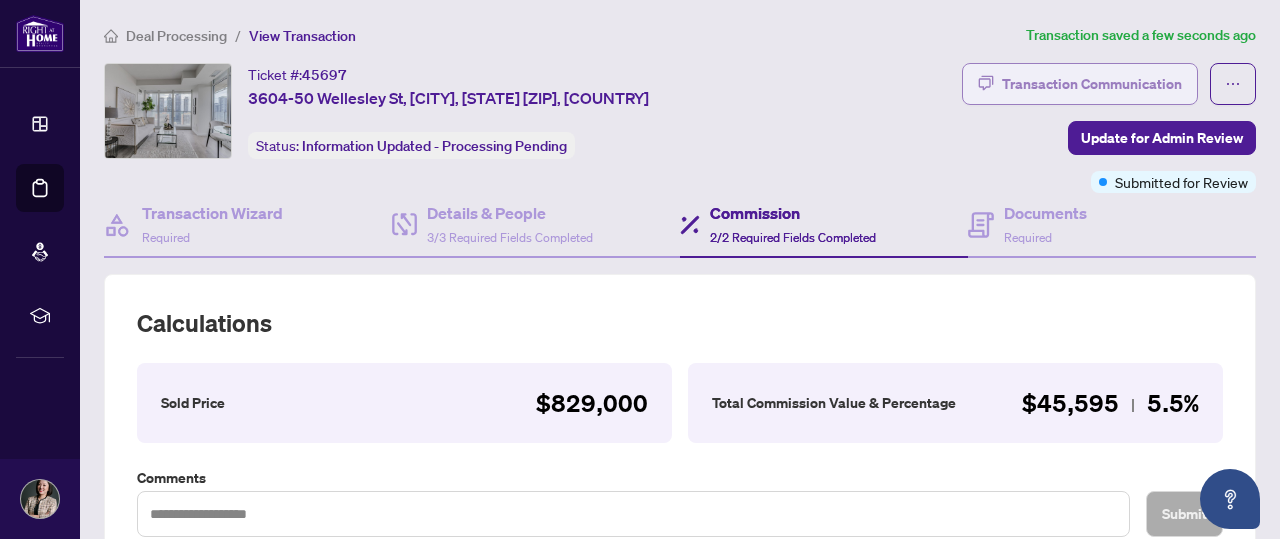 click on "Transaction Communication" at bounding box center [1092, 84] 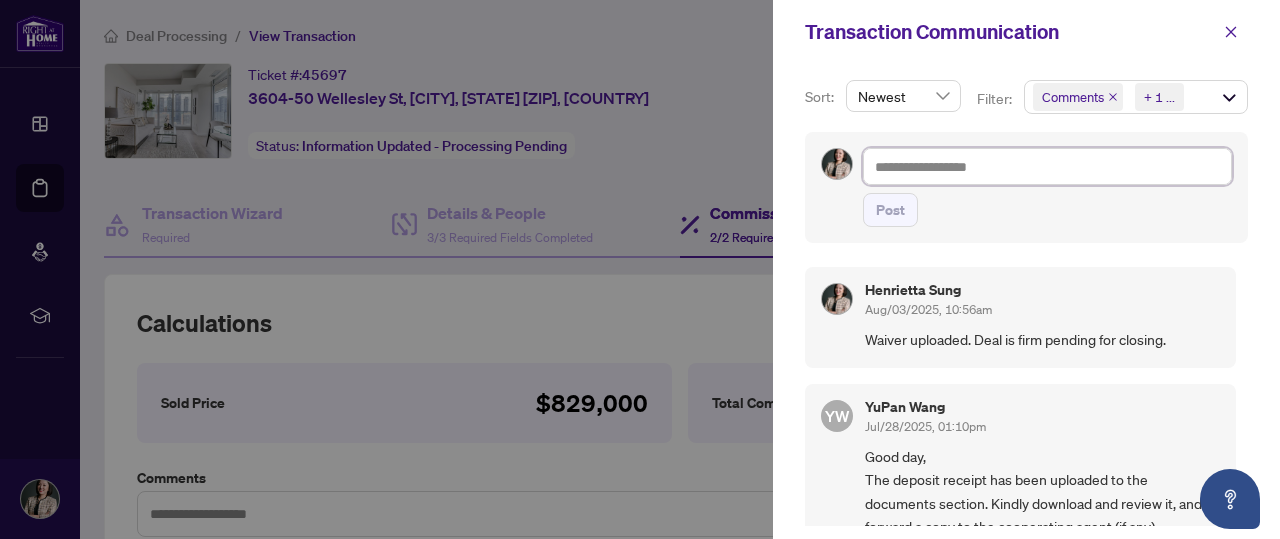 click at bounding box center (1047, 166) 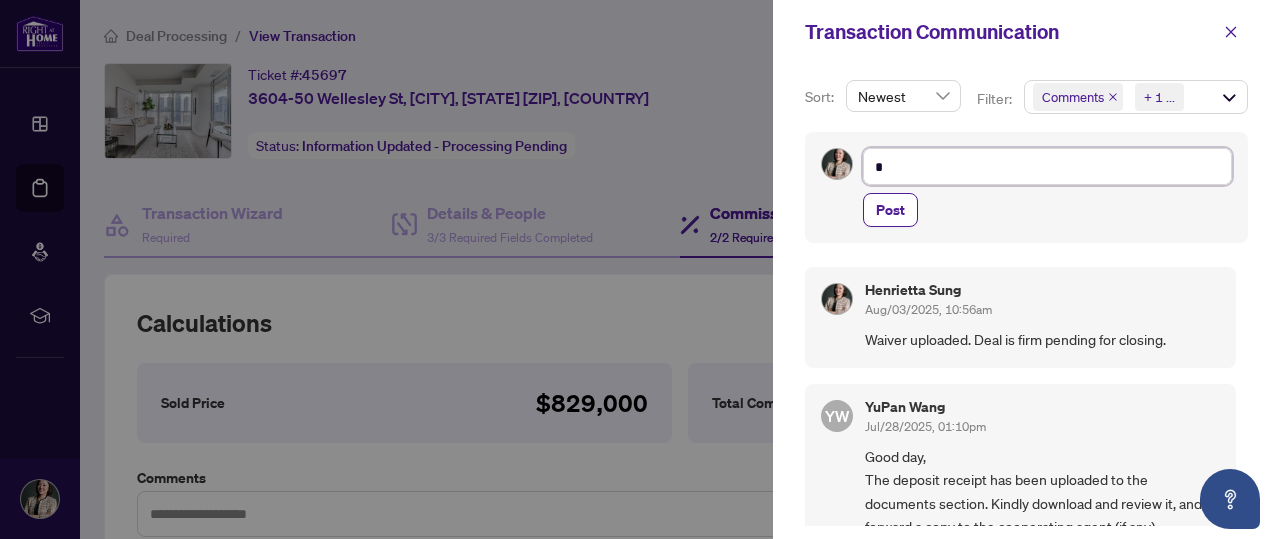 type on "**" 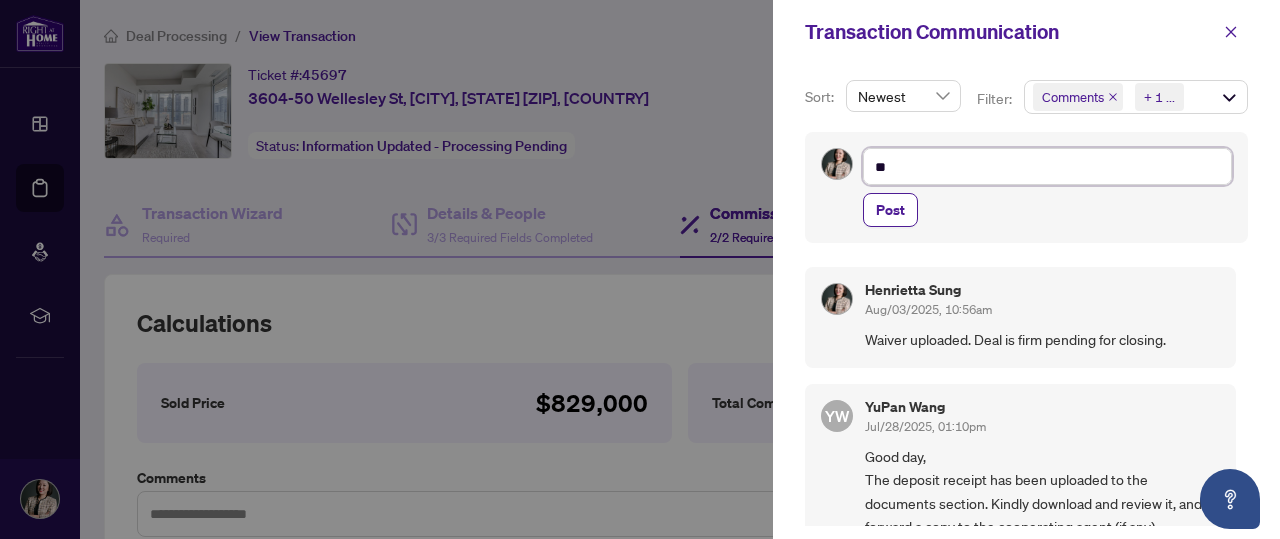 type on "**" 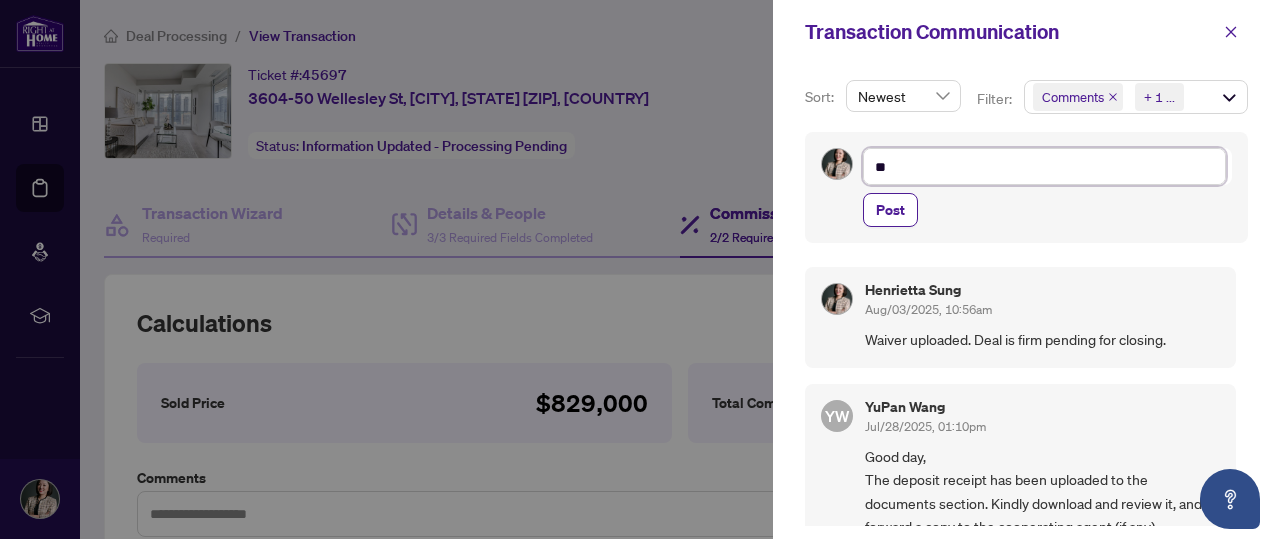 type on "***" 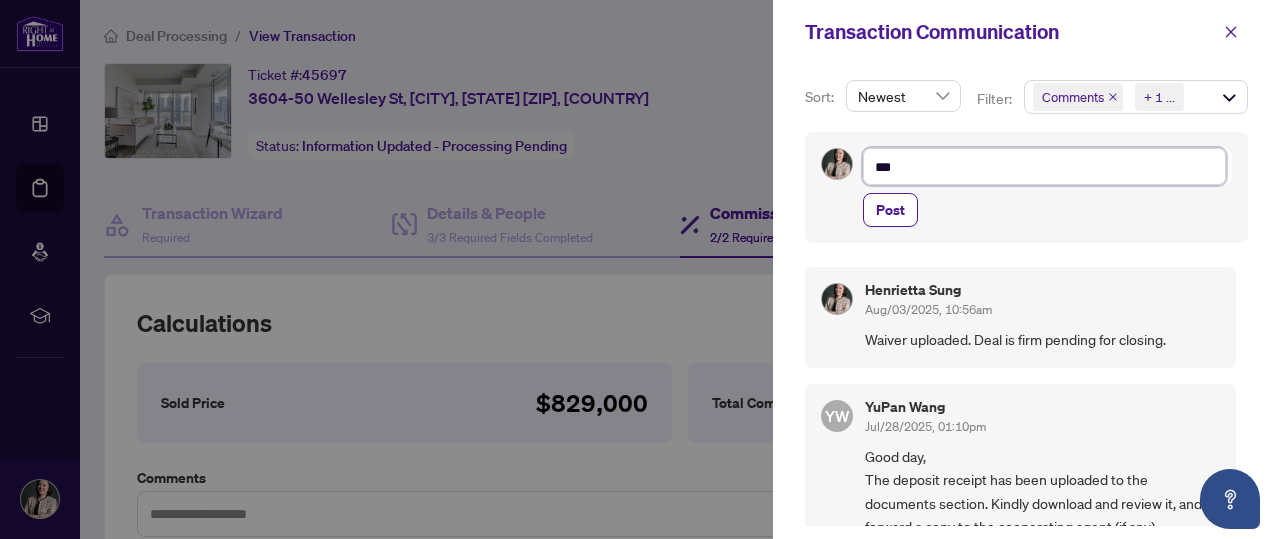 type on "***" 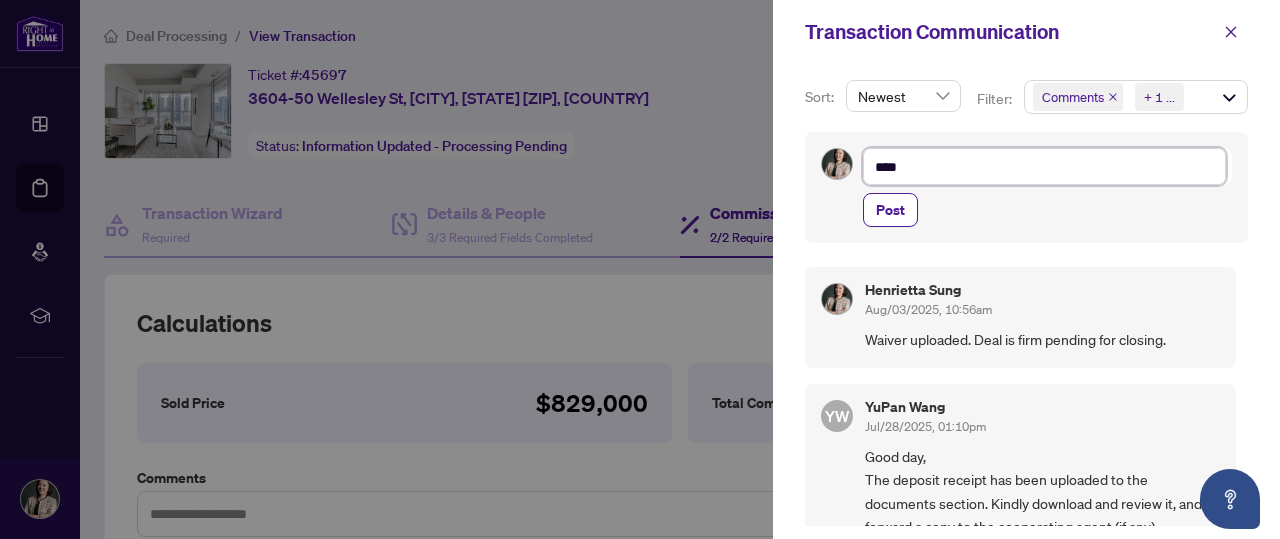 type on "*****" 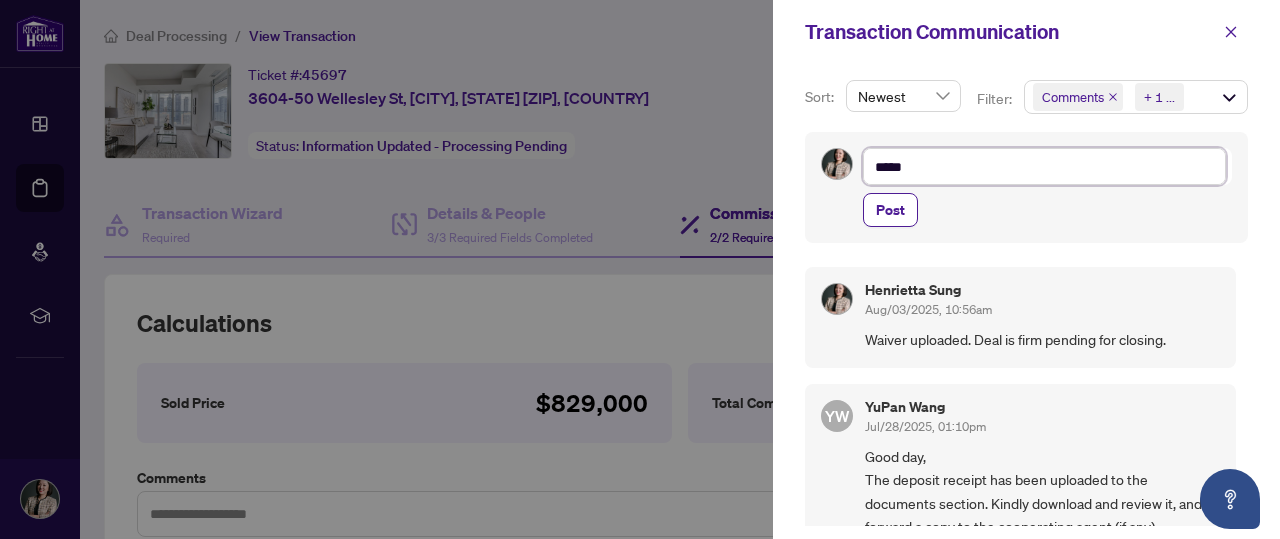 type on "******" 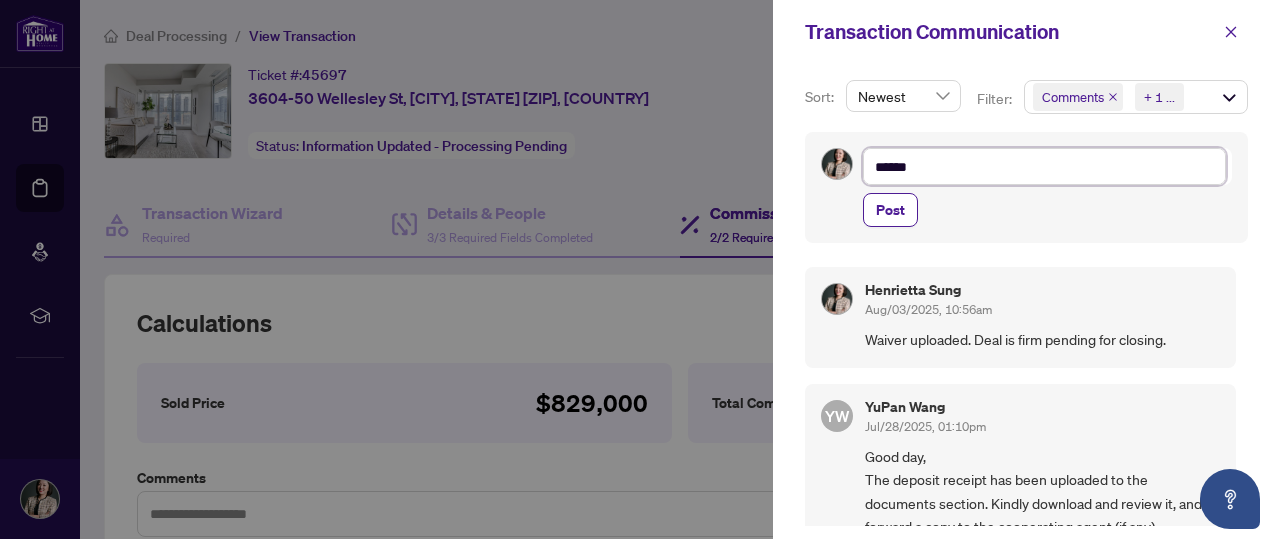 type on "******" 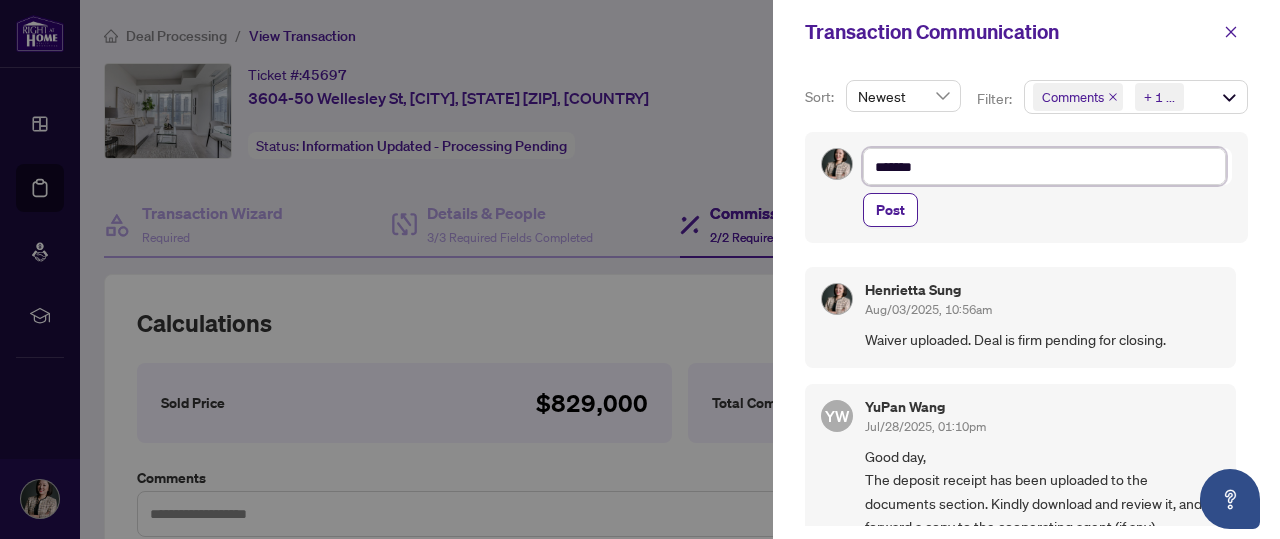 type on "********" 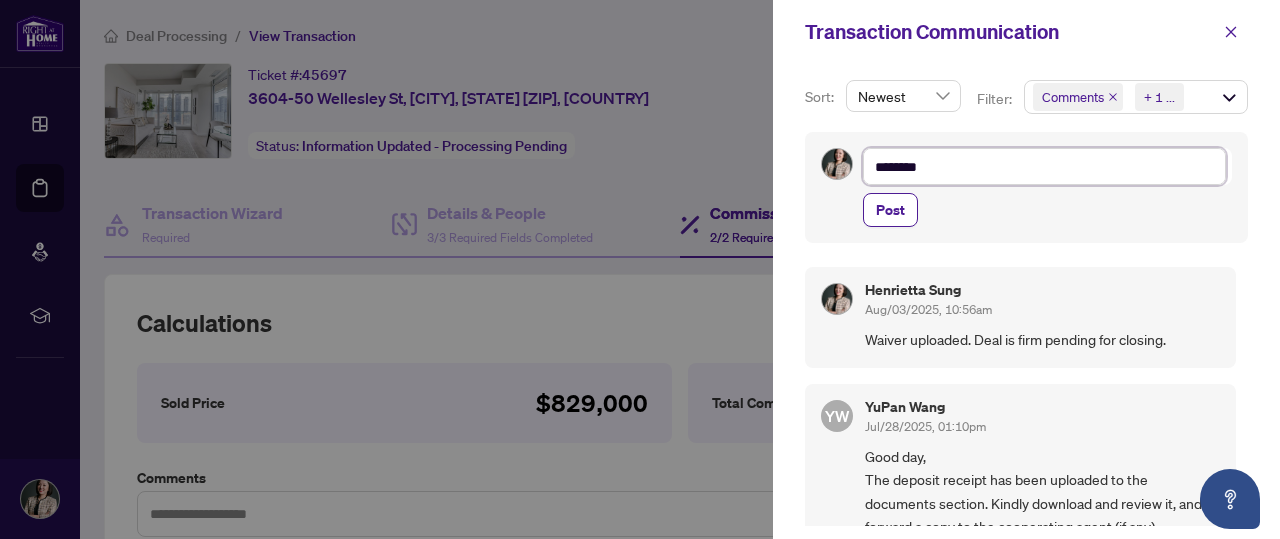 type on "*********" 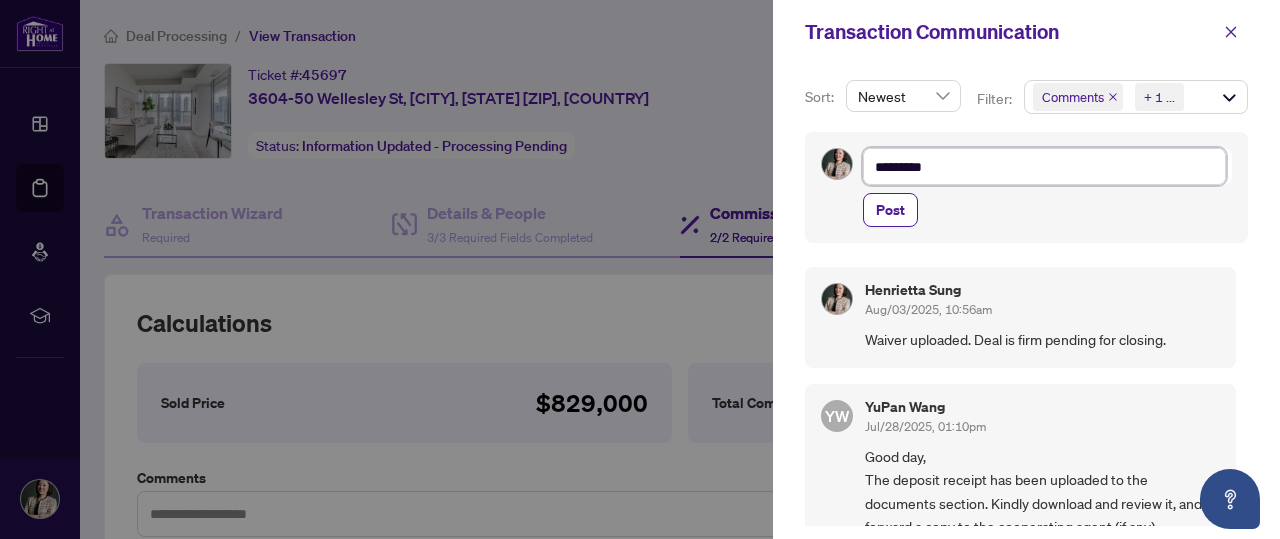 type on "*********" 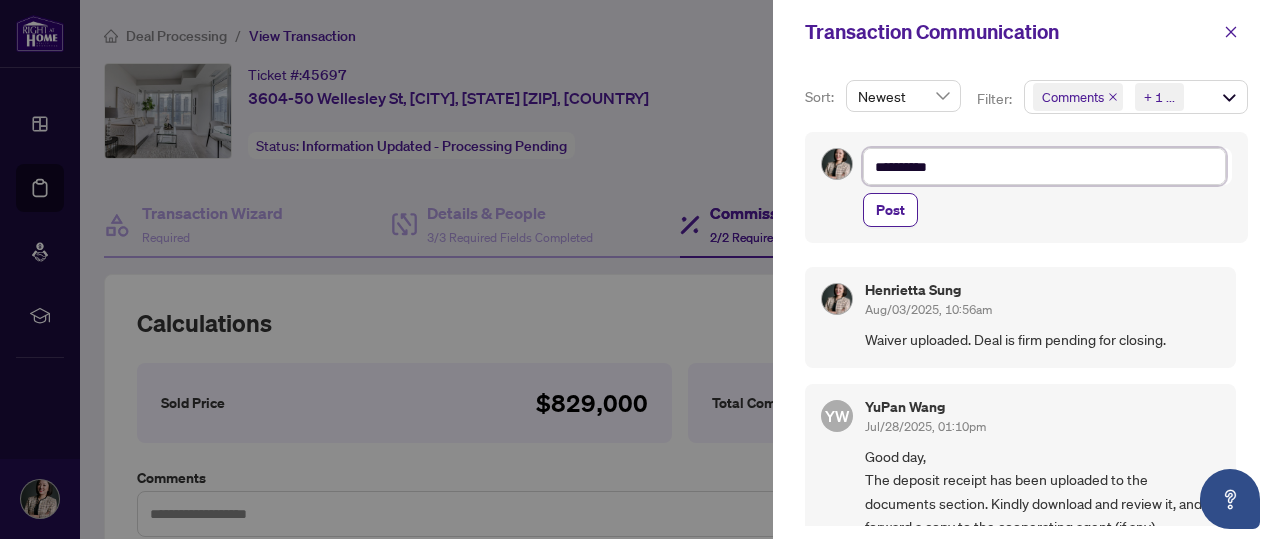 type on "*********" 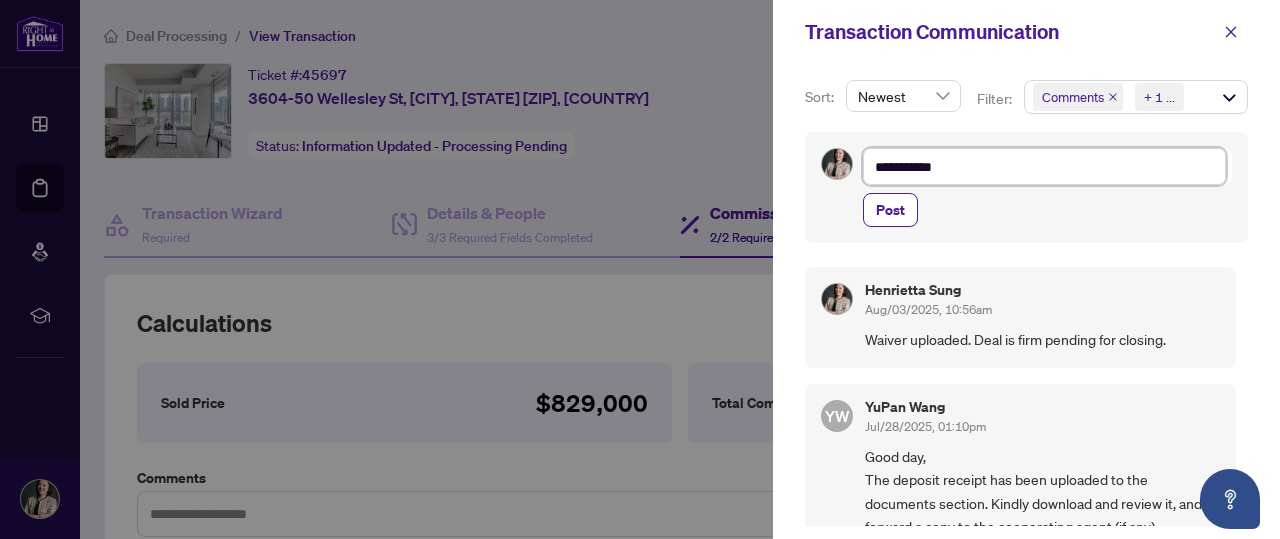type on "**********" 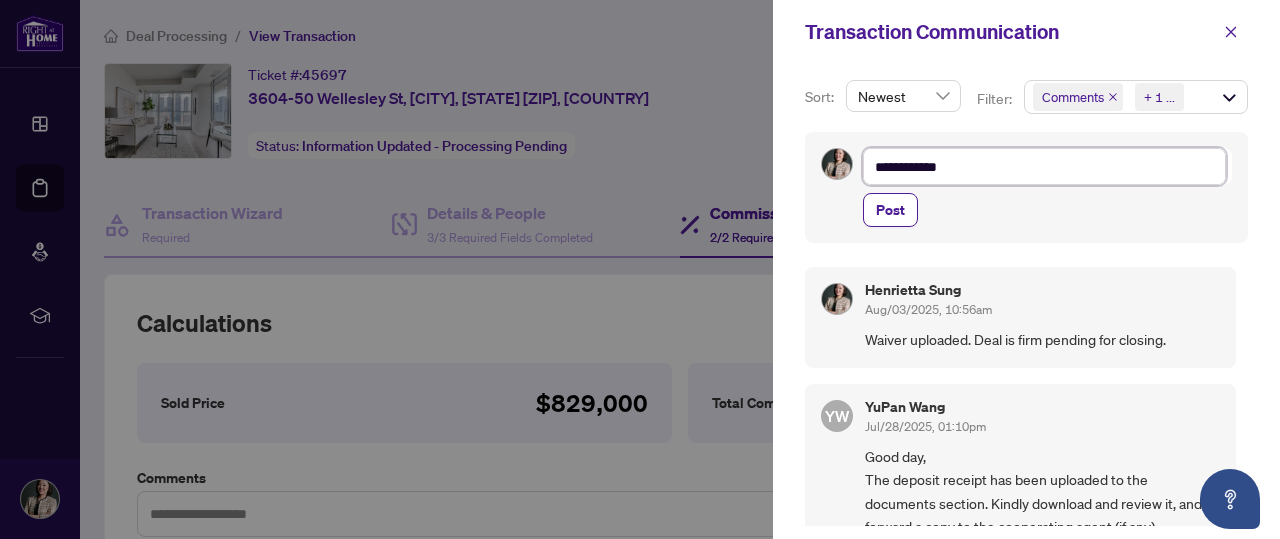 type on "**********" 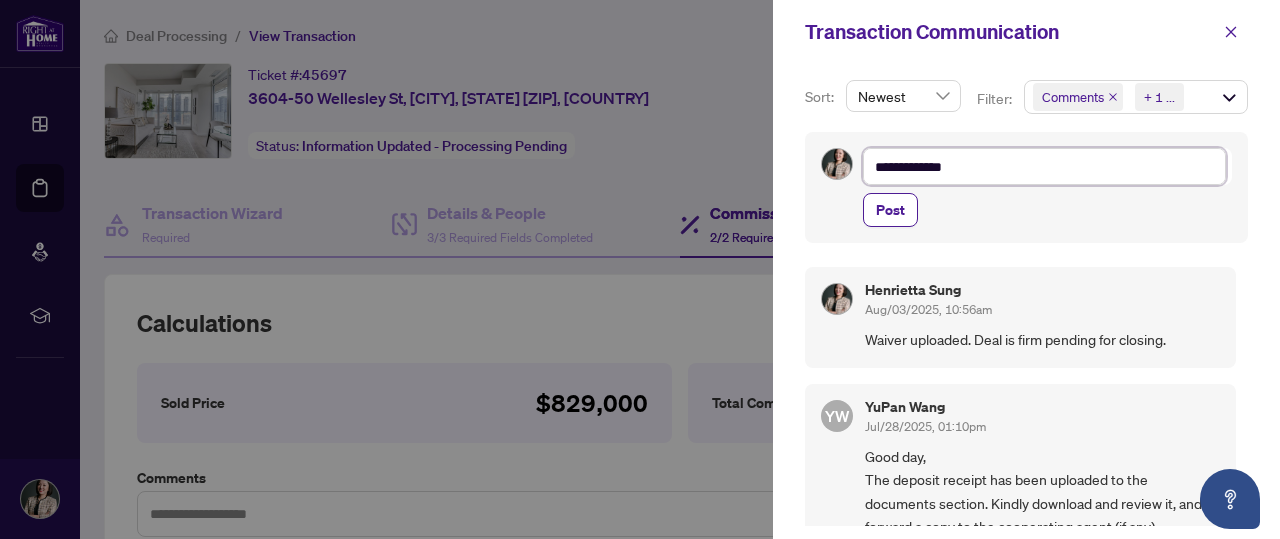 type on "**********" 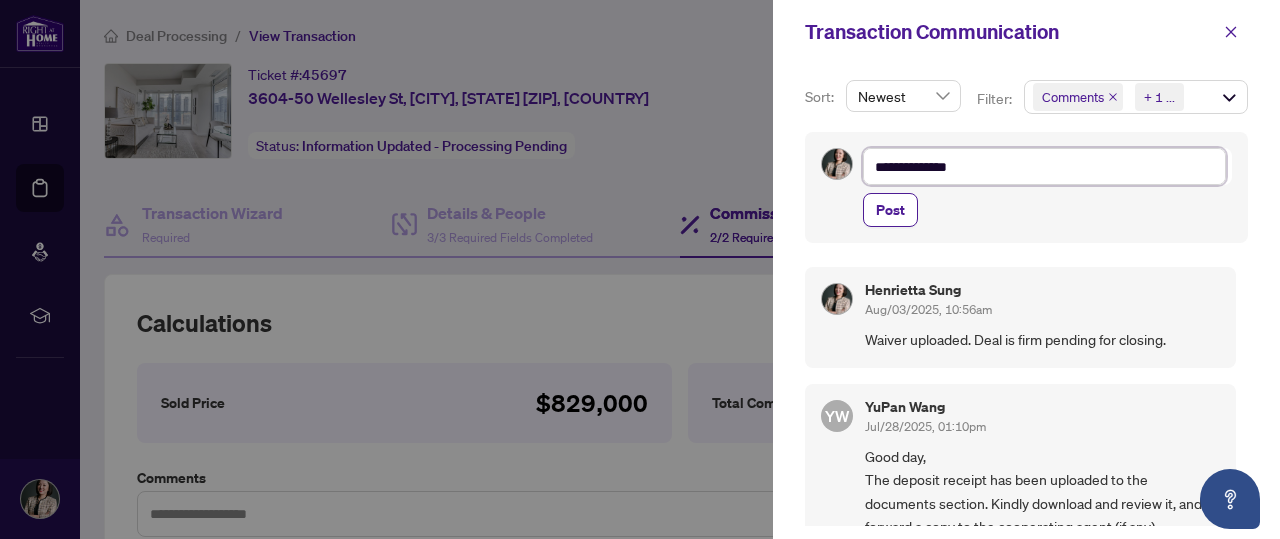 type on "**********" 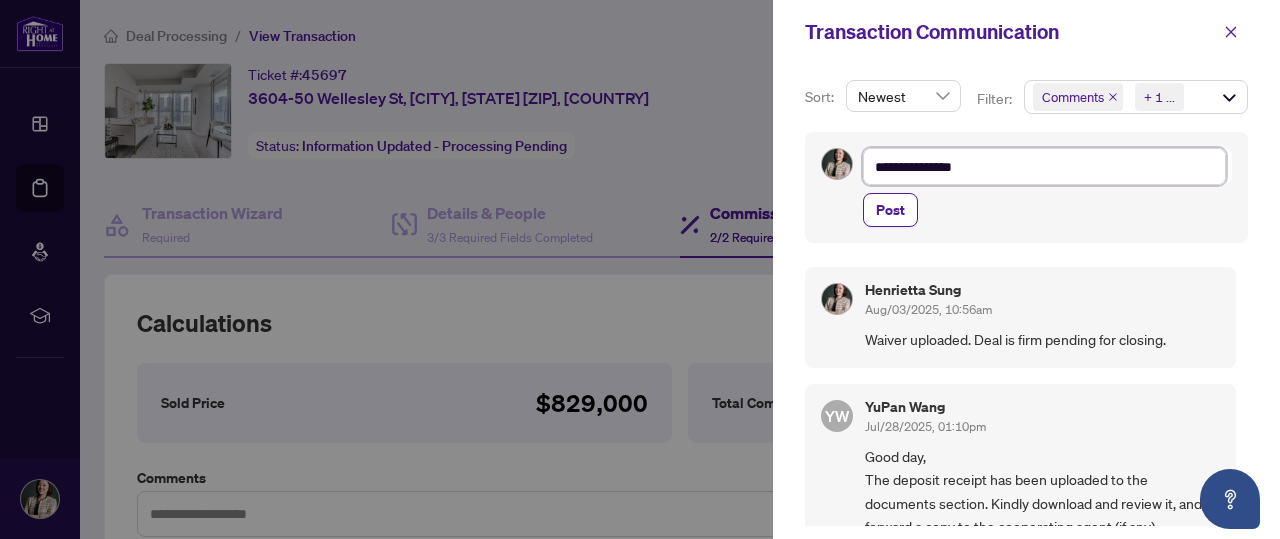 type on "**********" 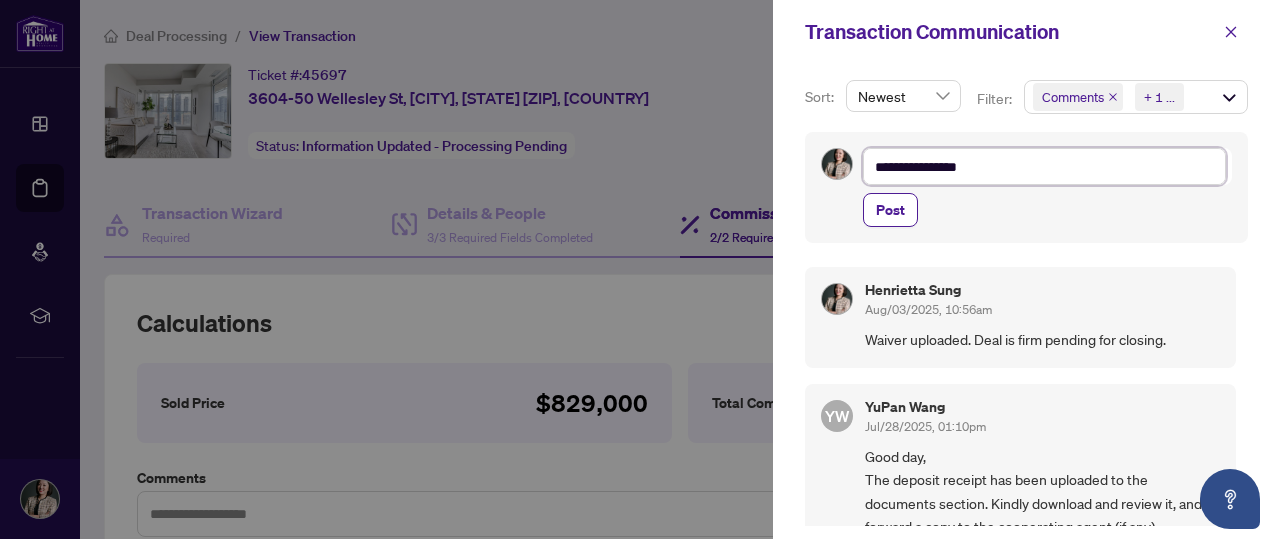 type on "**********" 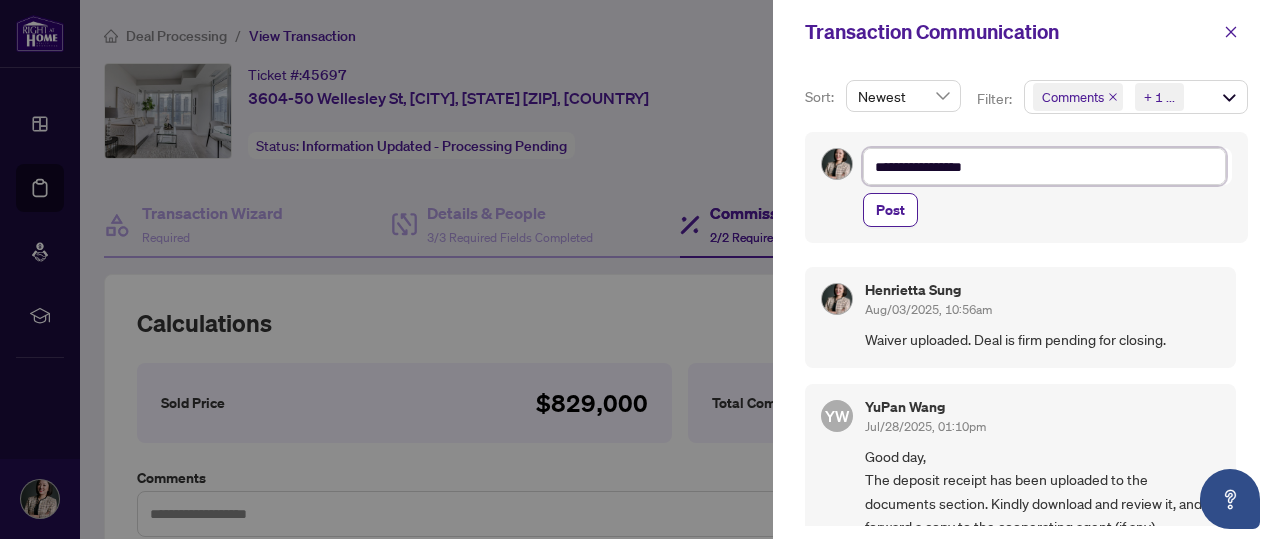 type on "**********" 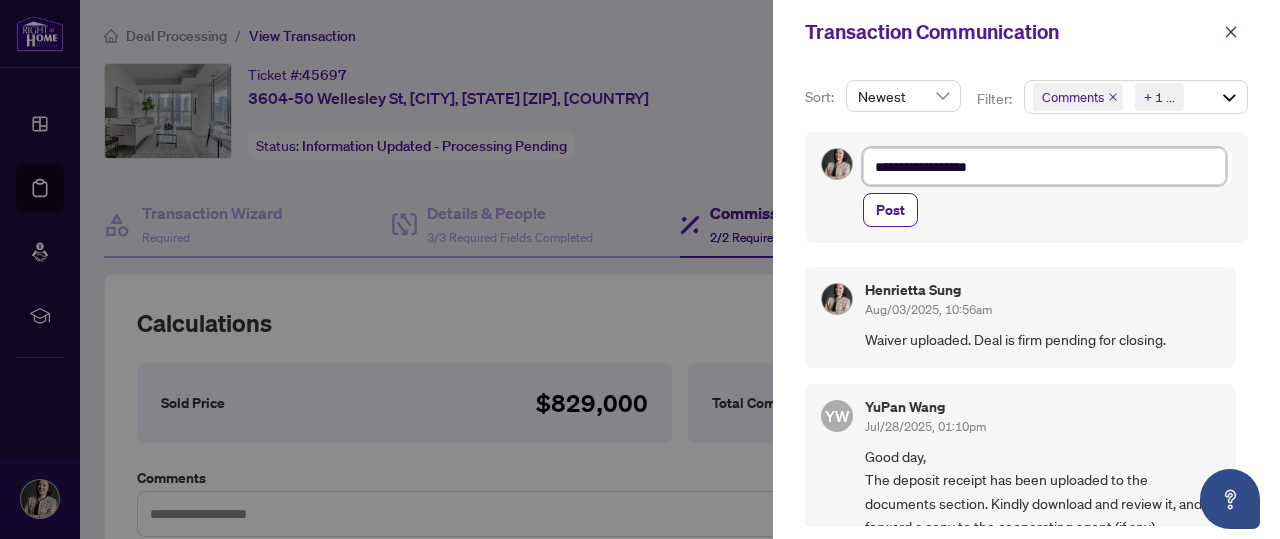 type on "**********" 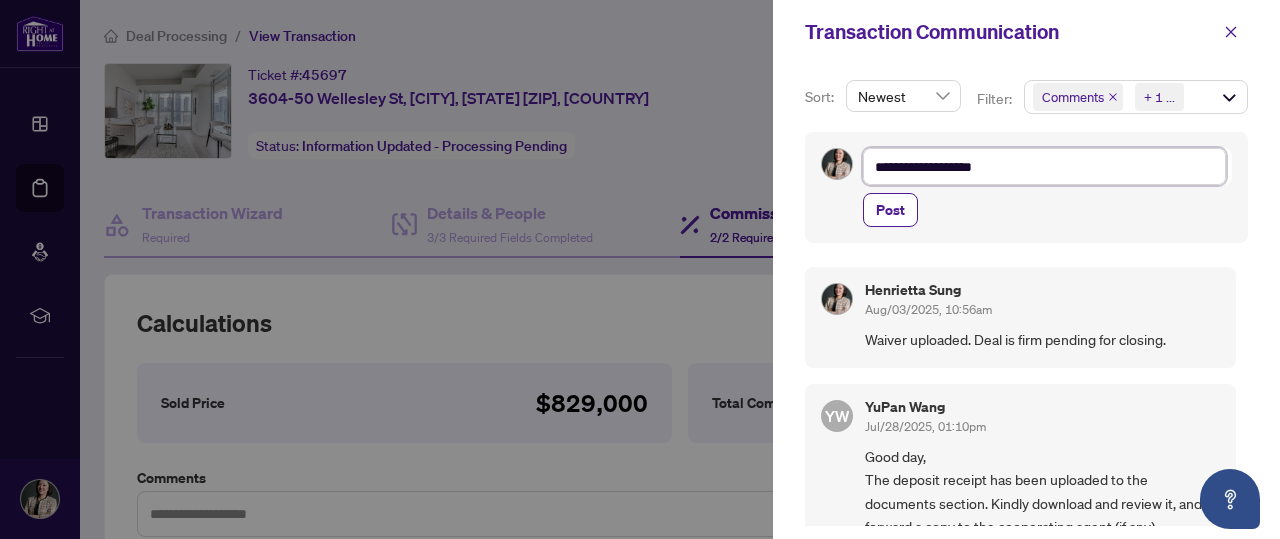 type on "**********" 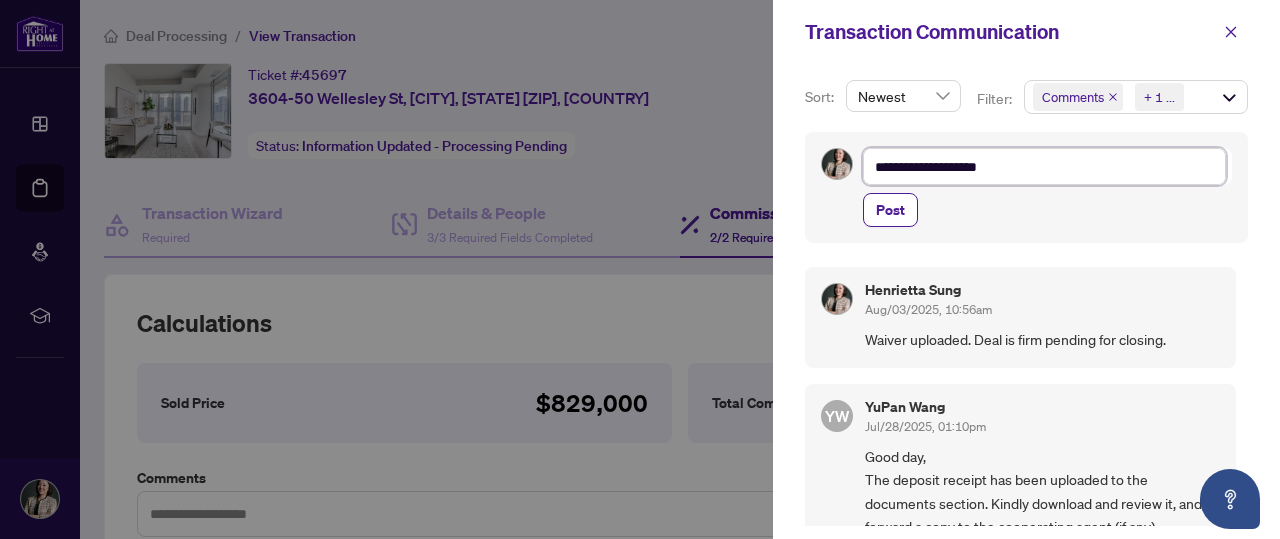 type on "**********" 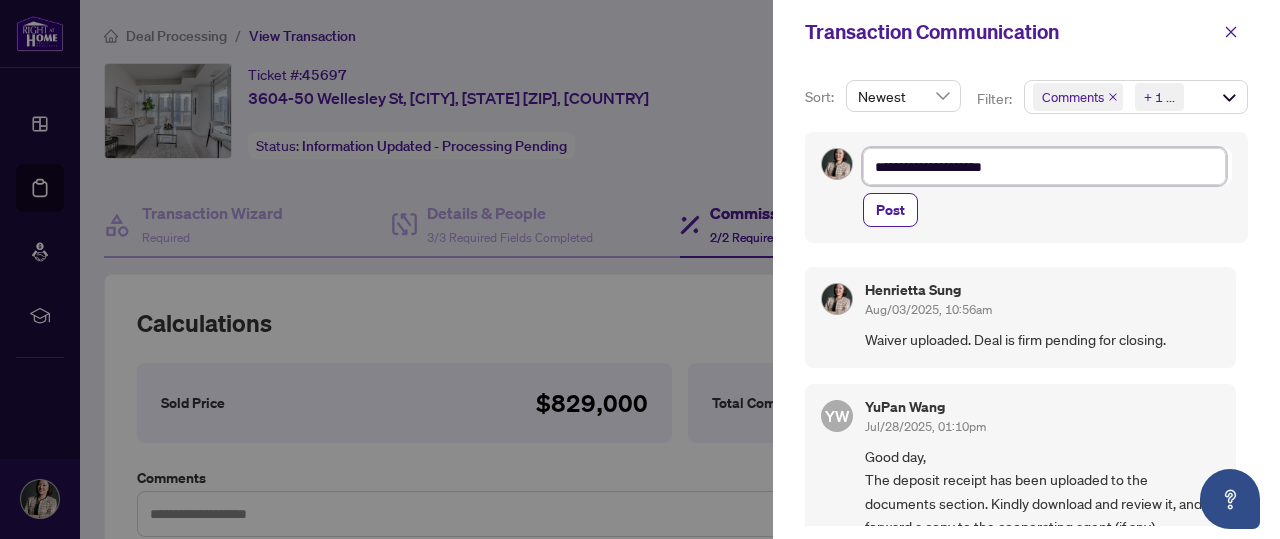 type on "**********" 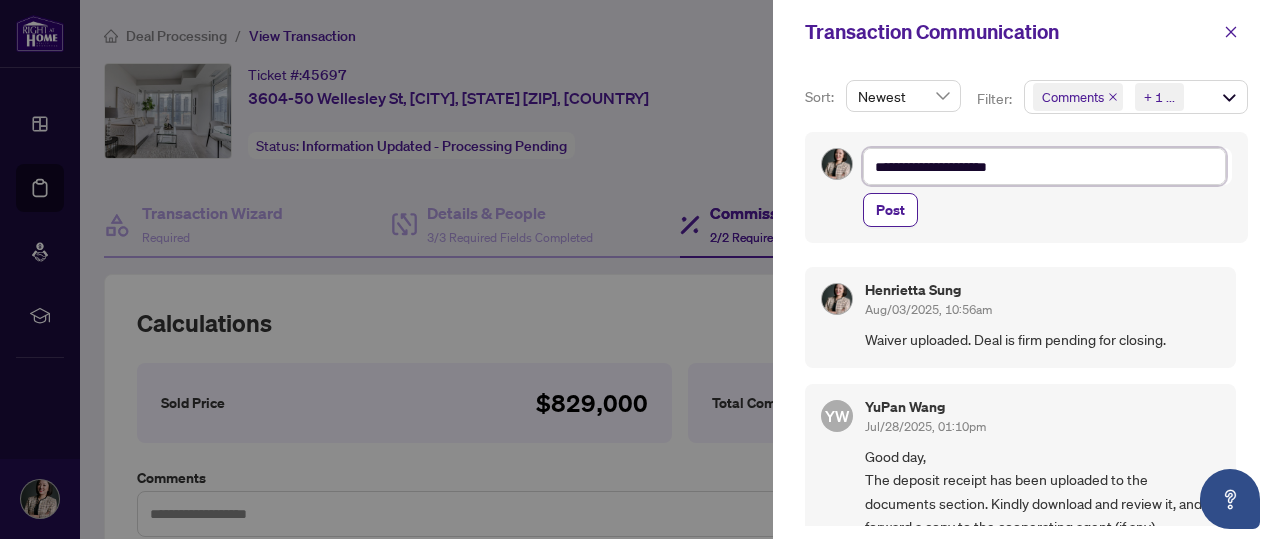 type on "**********" 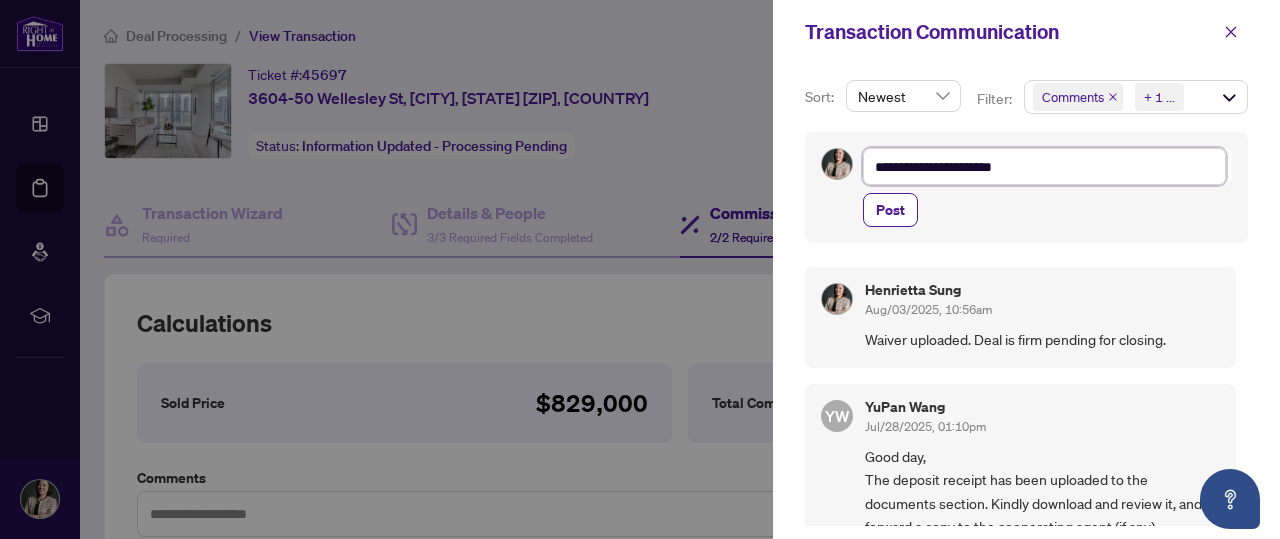 type on "**********" 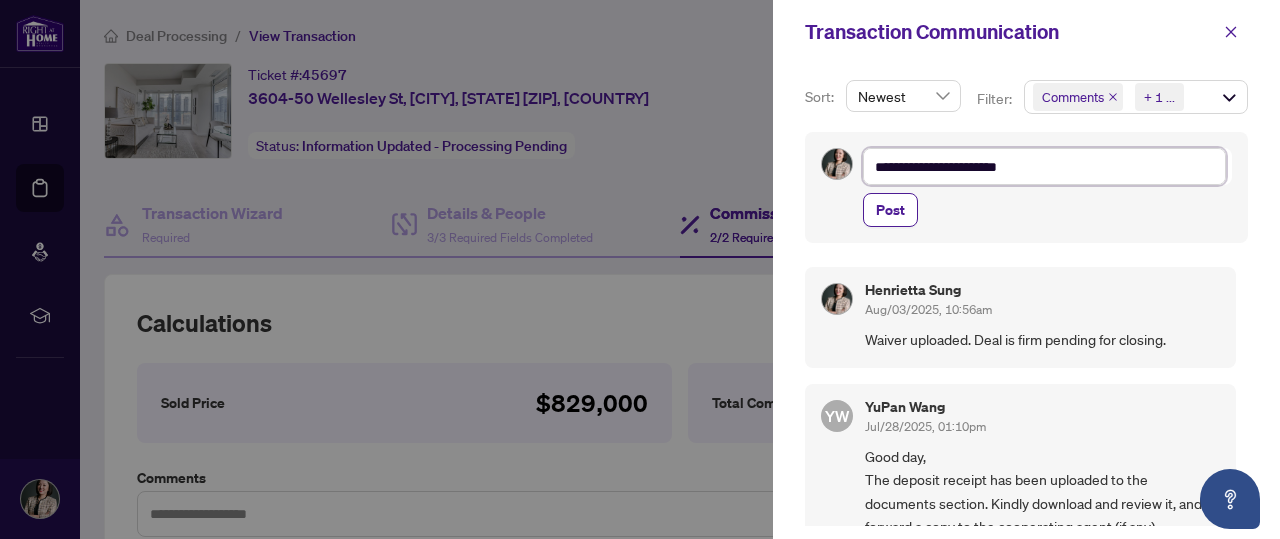 type on "**********" 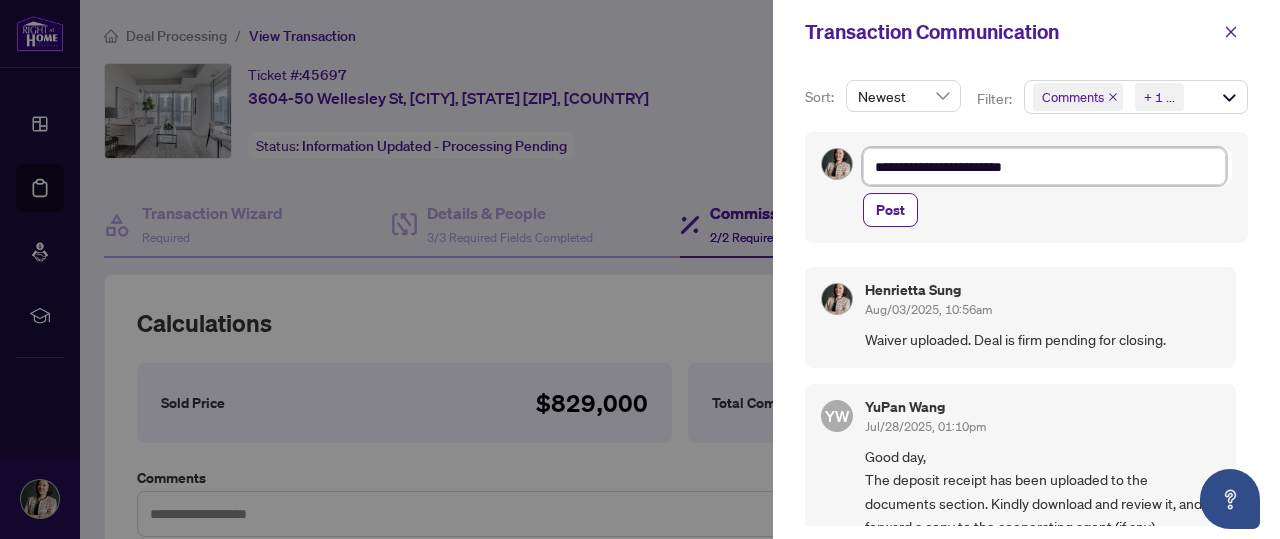 type on "**********" 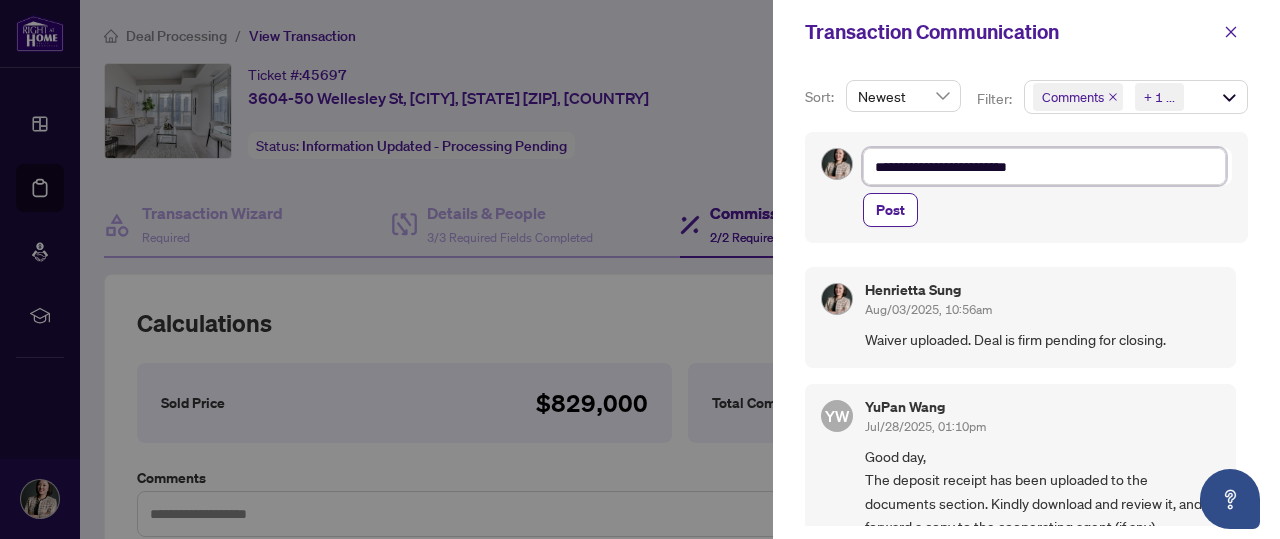 type on "**********" 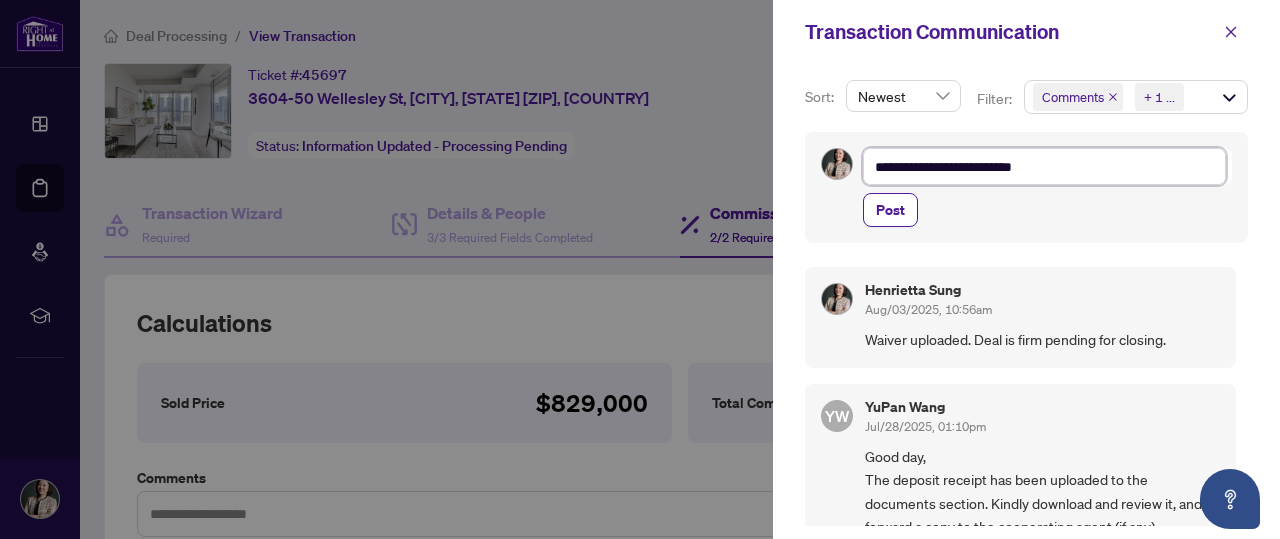 type on "**********" 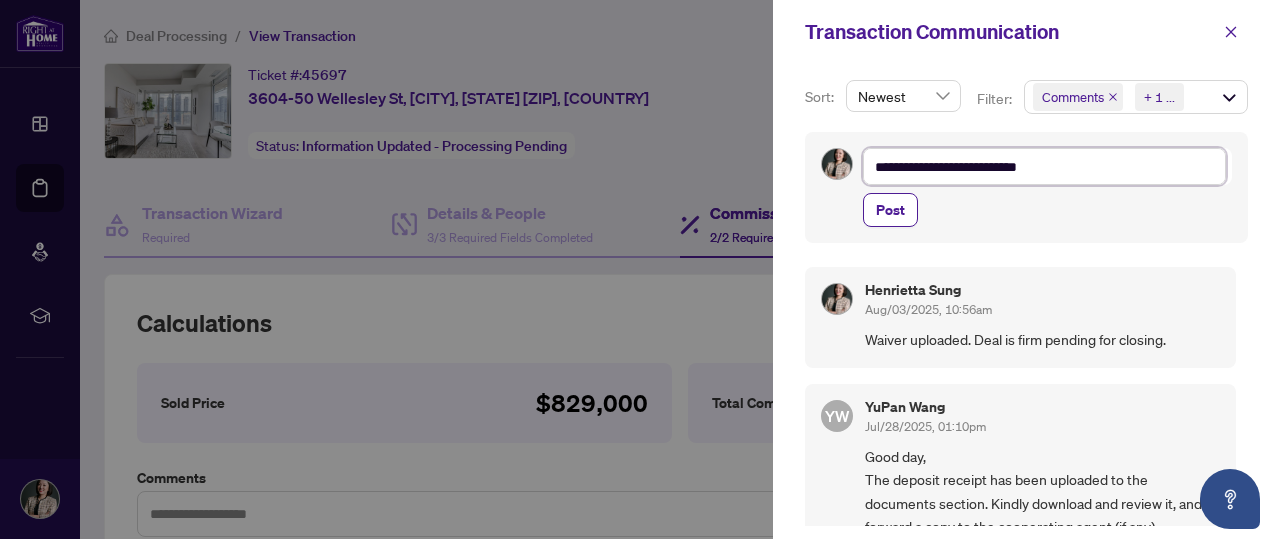 type on "**********" 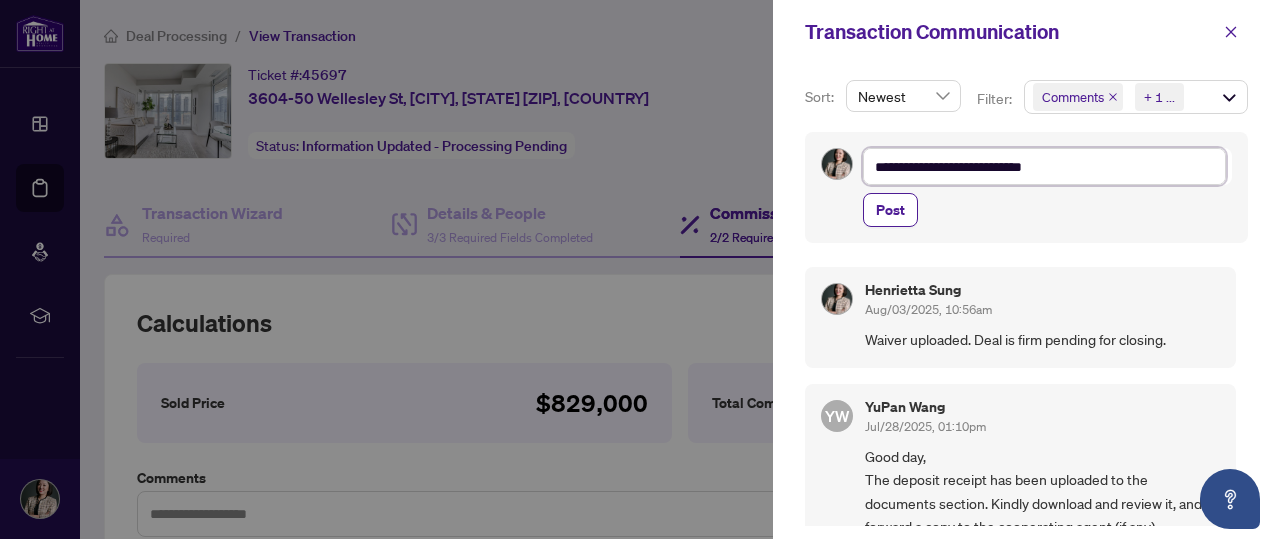 type on "**********" 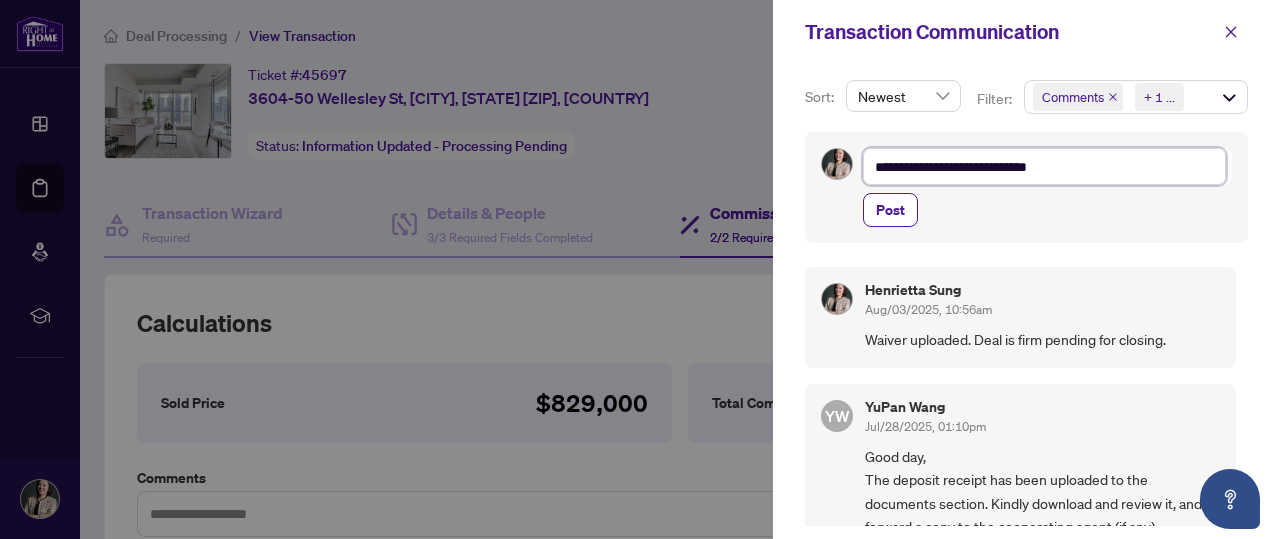 type on "**********" 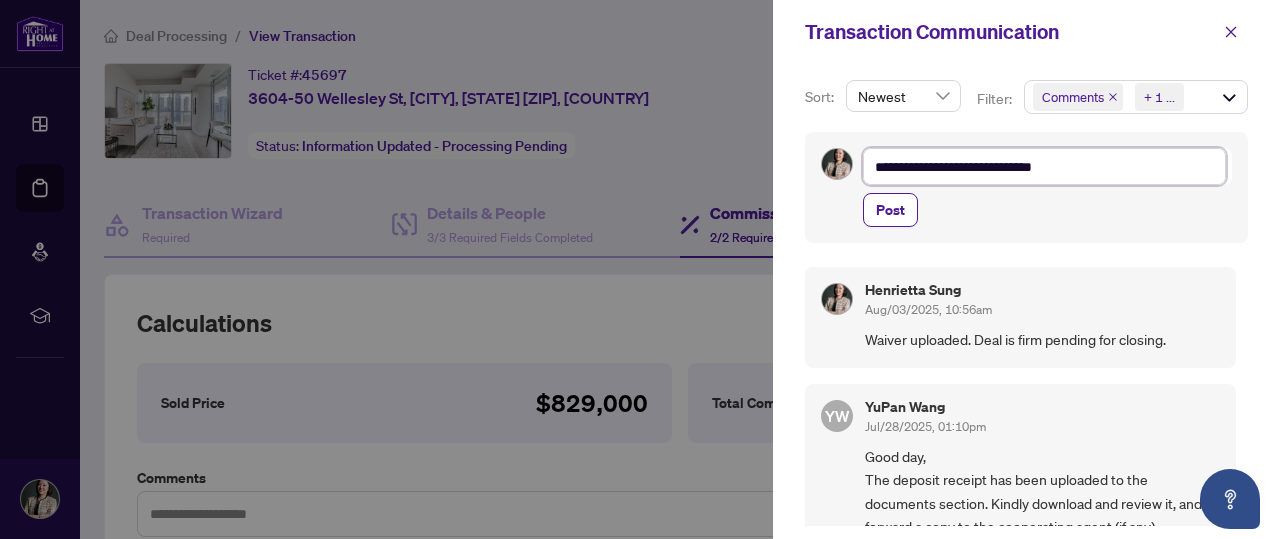 type on "**********" 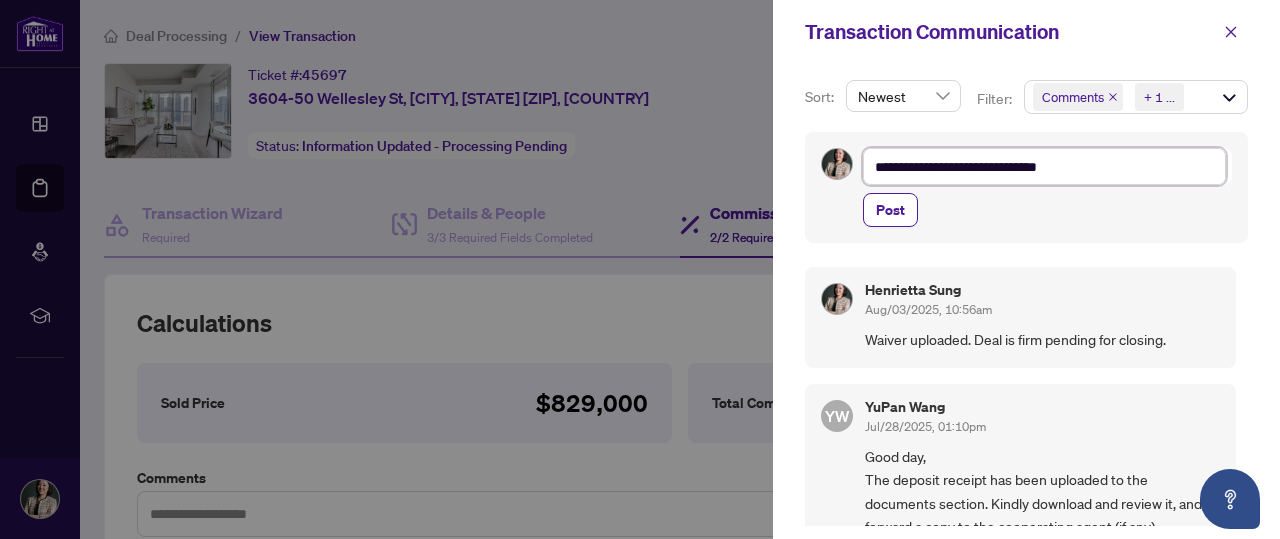 type on "**********" 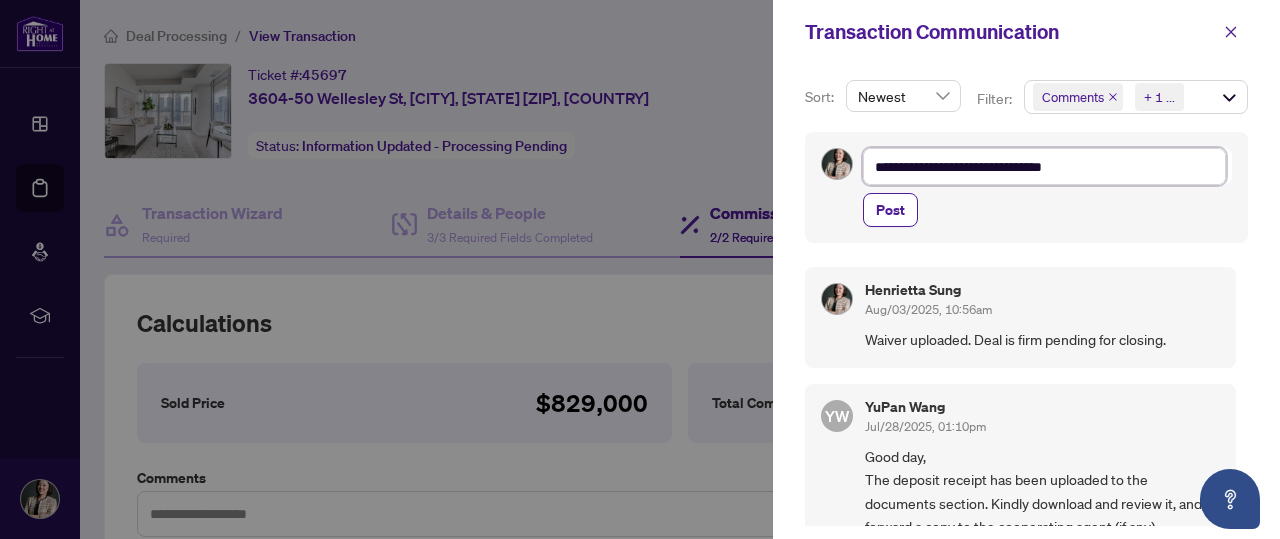 type on "**********" 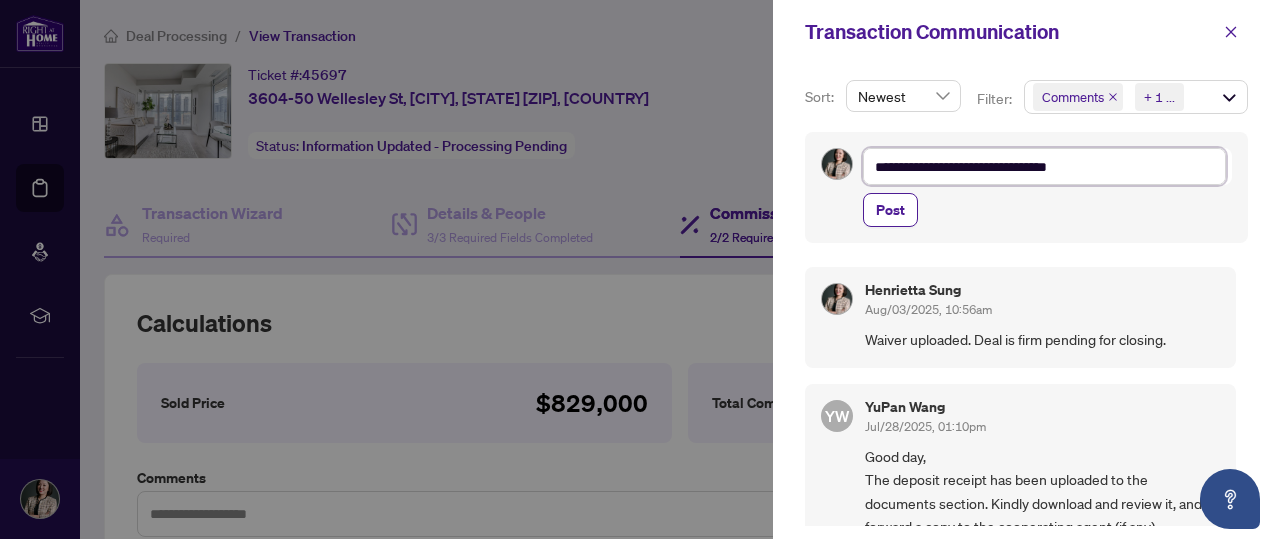 type on "**********" 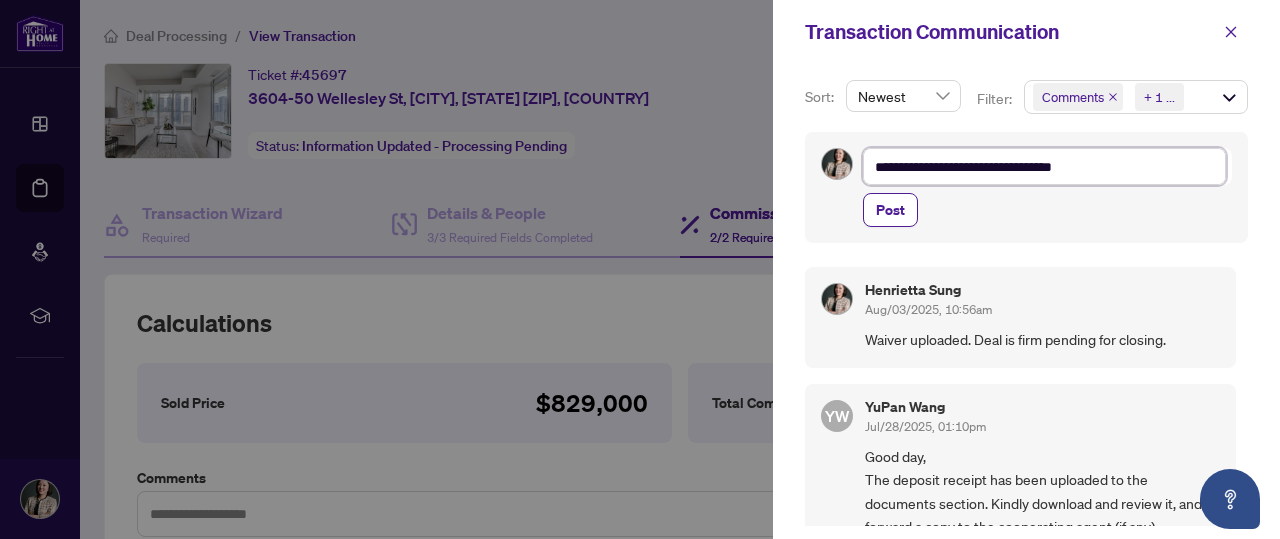 type on "**********" 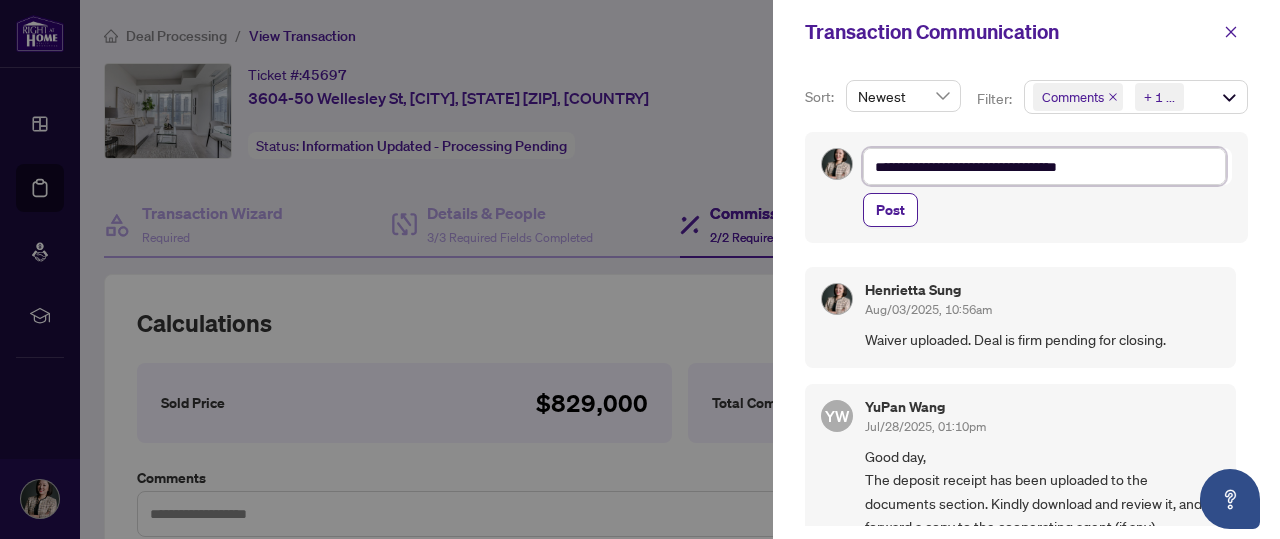 type on "**********" 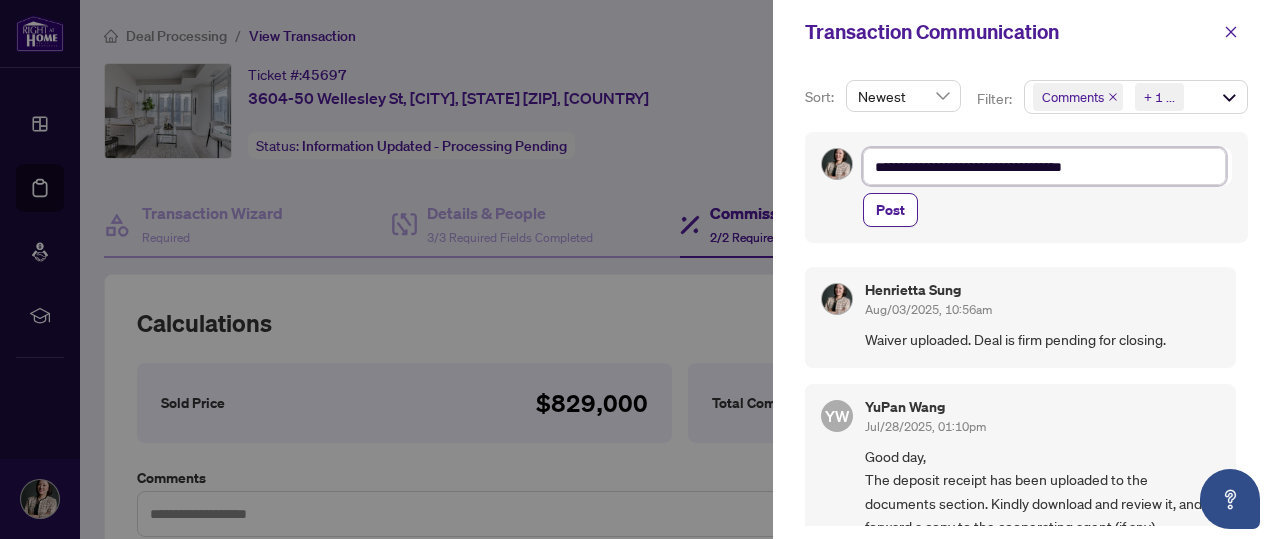 type on "**********" 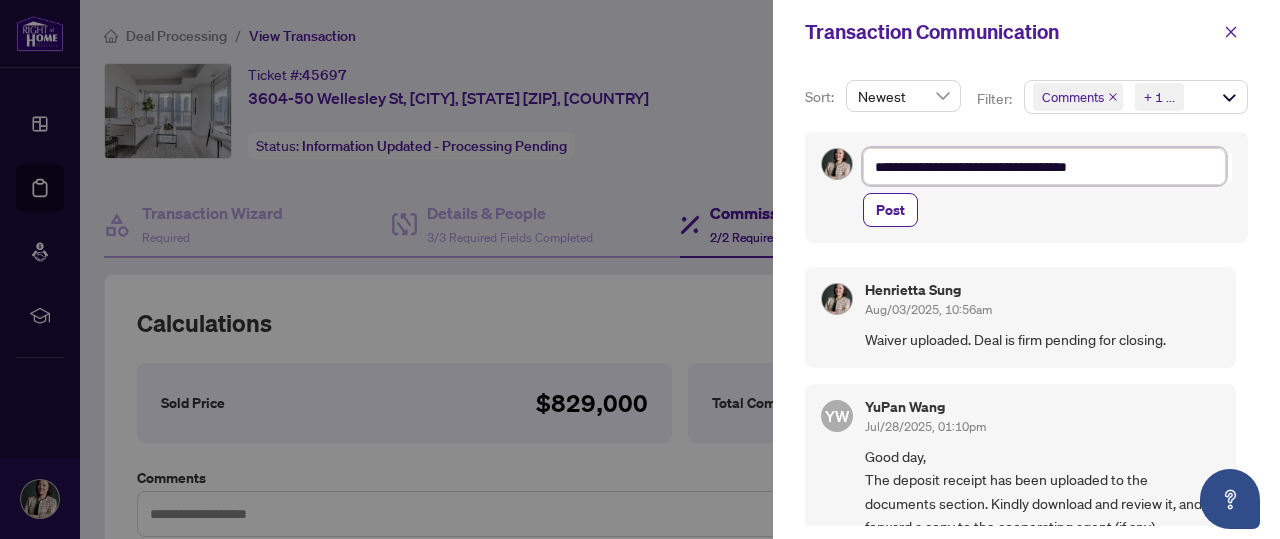 type on "**********" 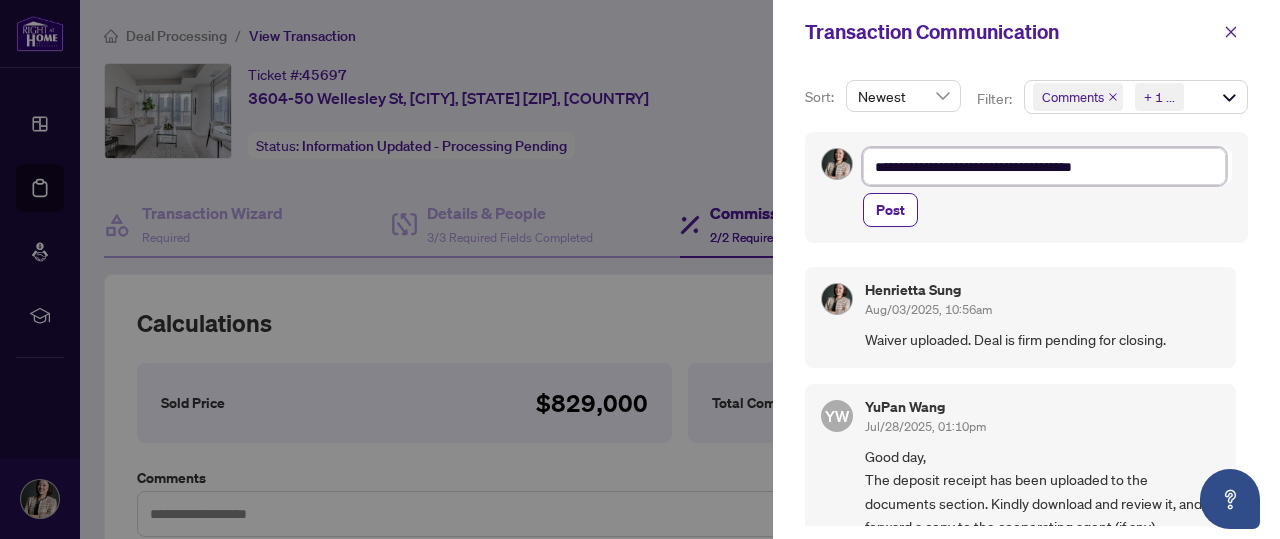 type on "**********" 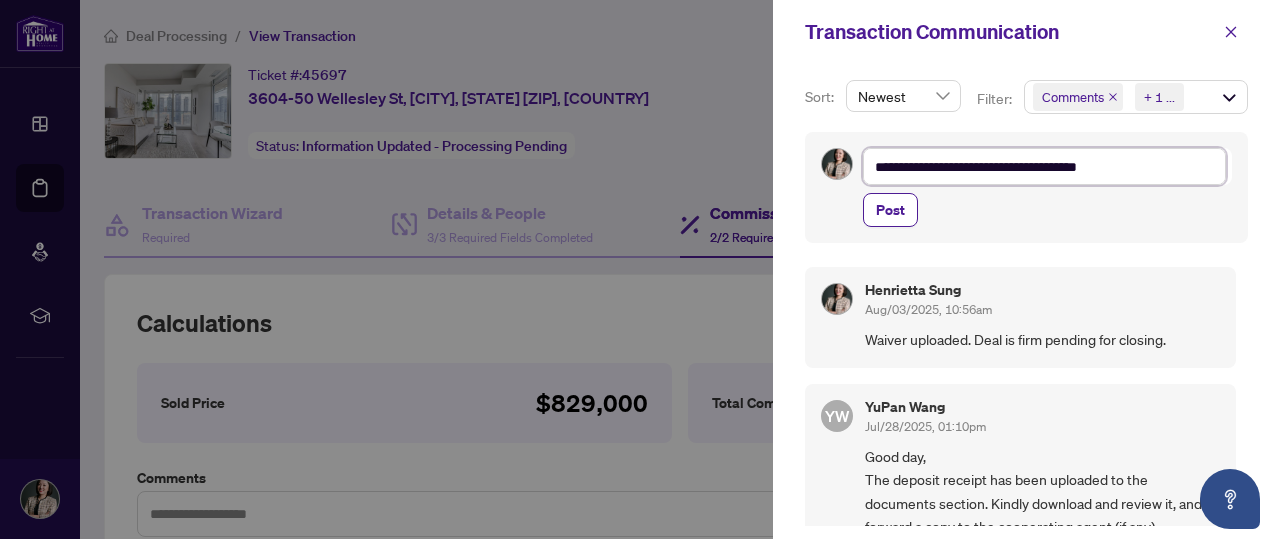 type on "**********" 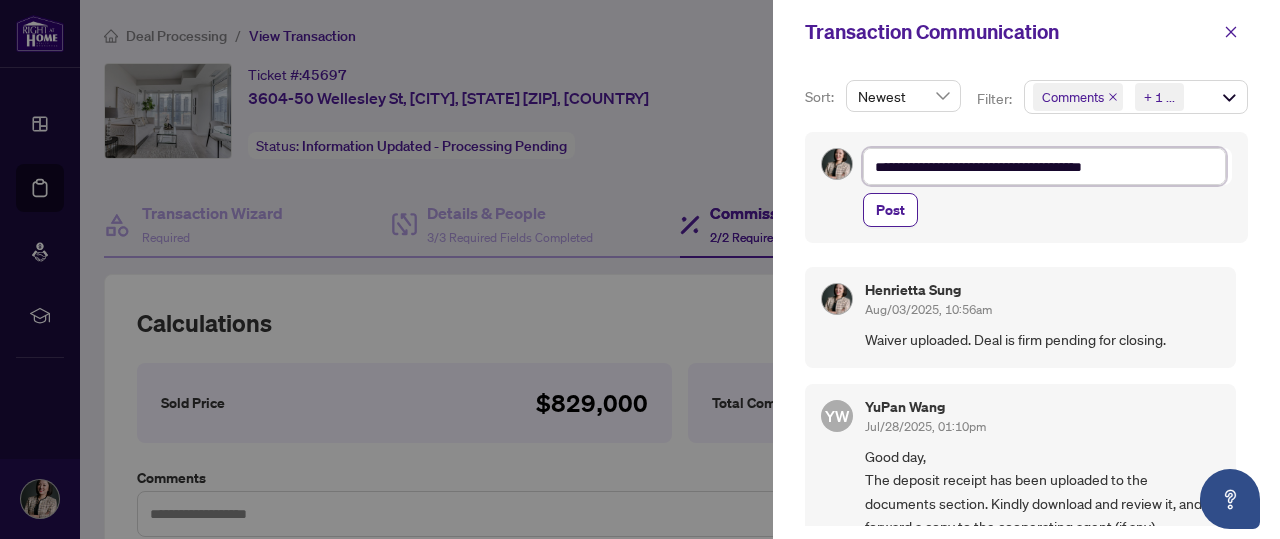 type on "**********" 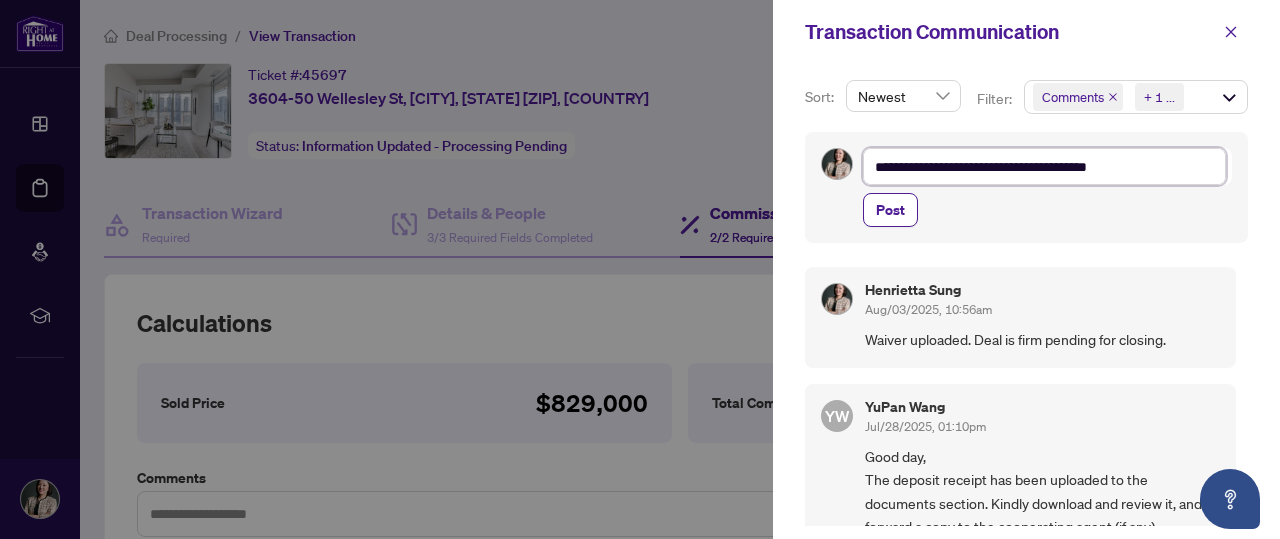 type on "**********" 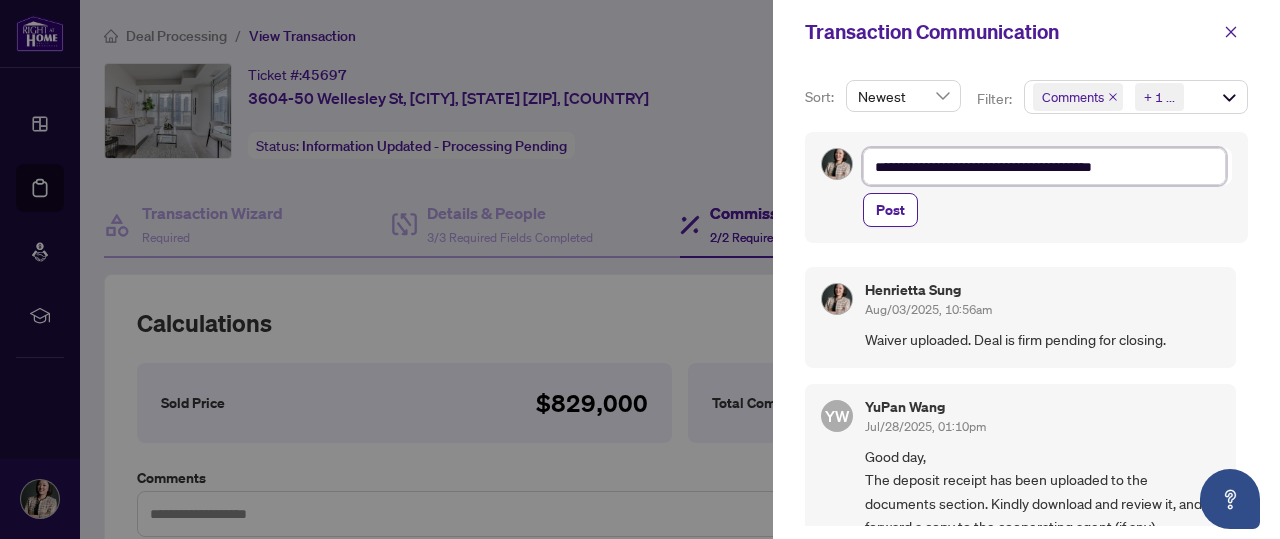 type on "**********" 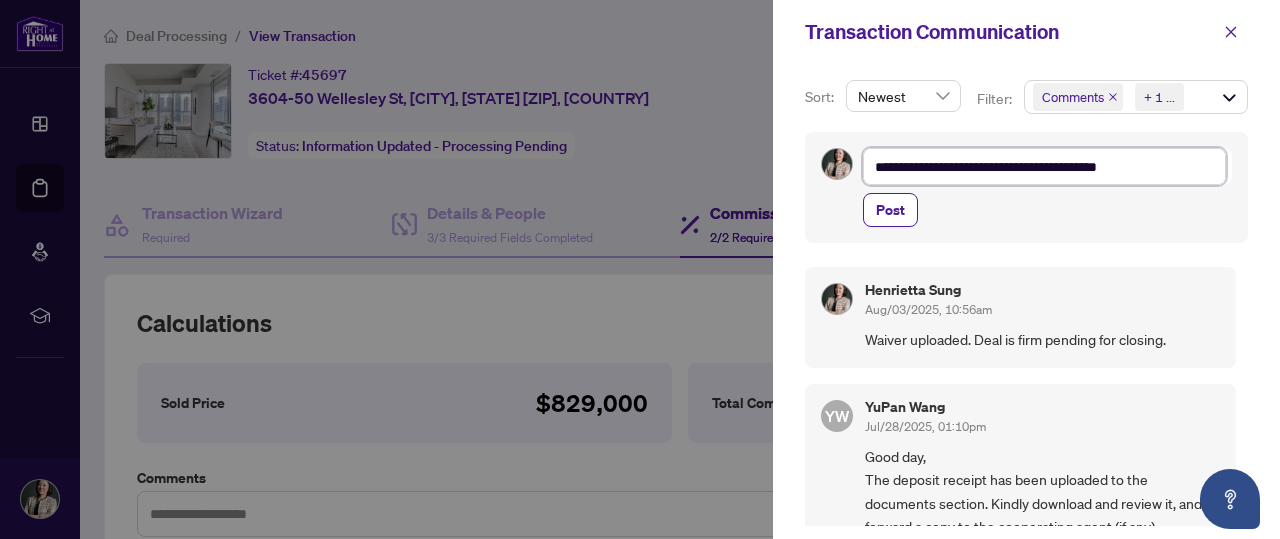 type on "**********" 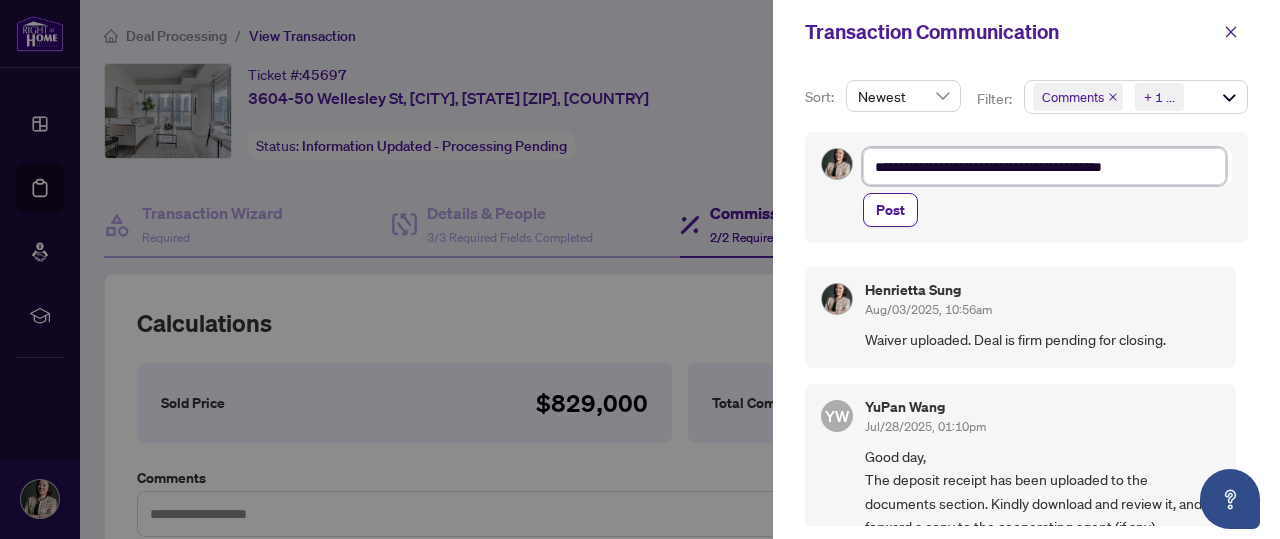 type on "**********" 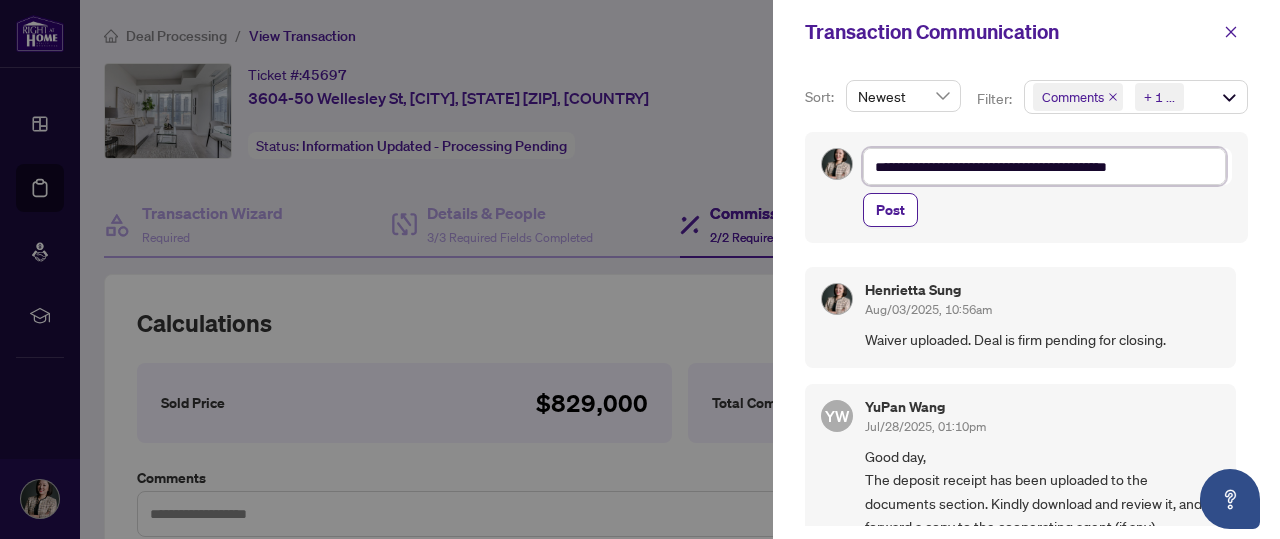 type on "**********" 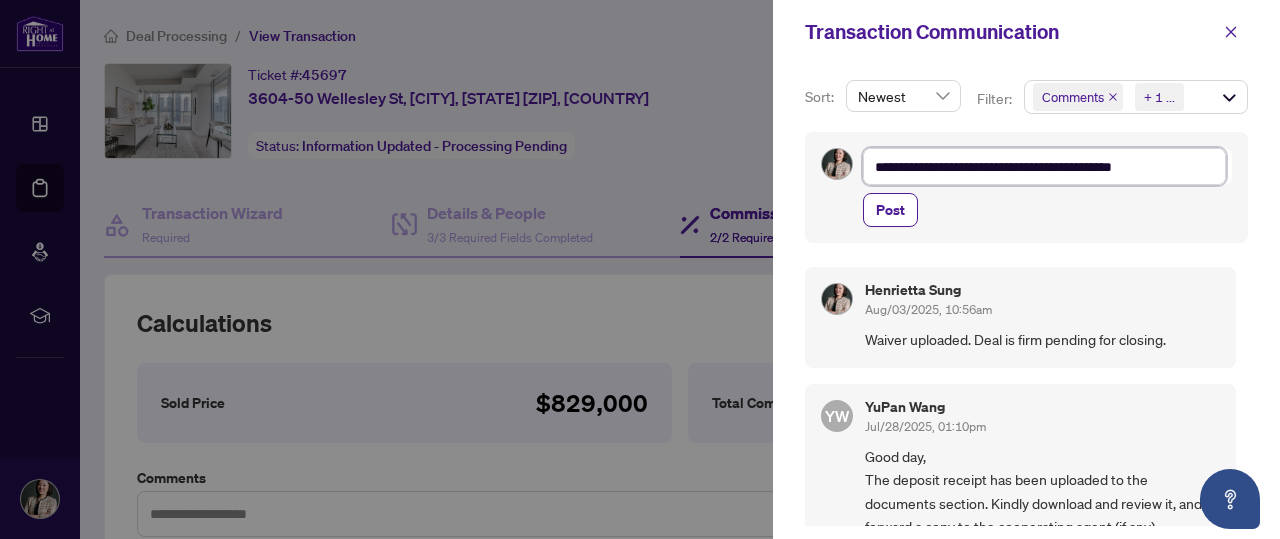 type on "**********" 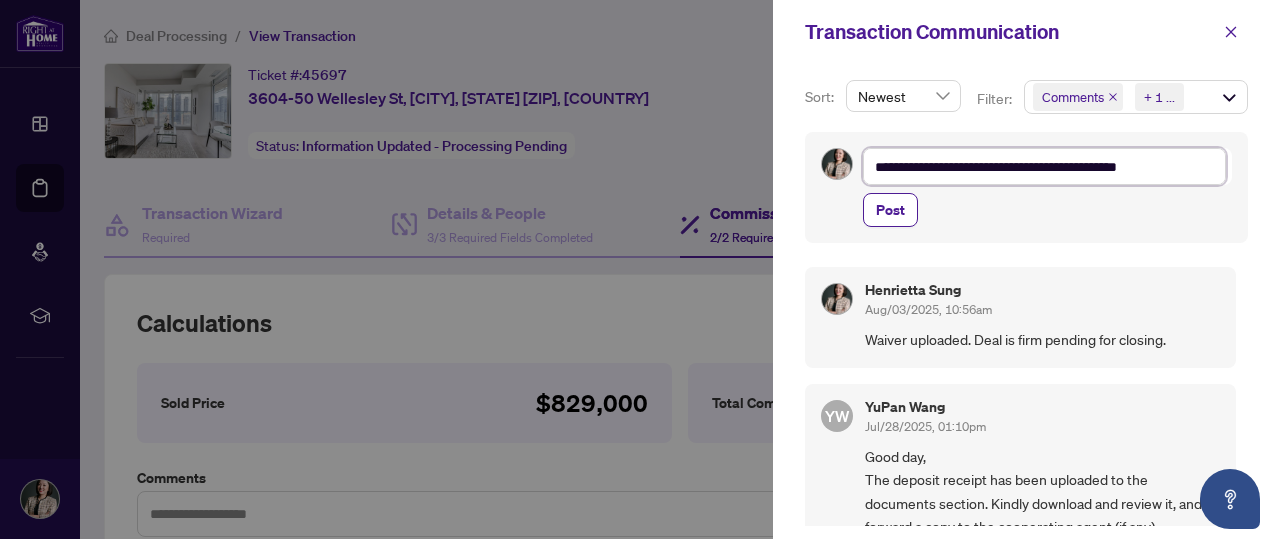 type on "**********" 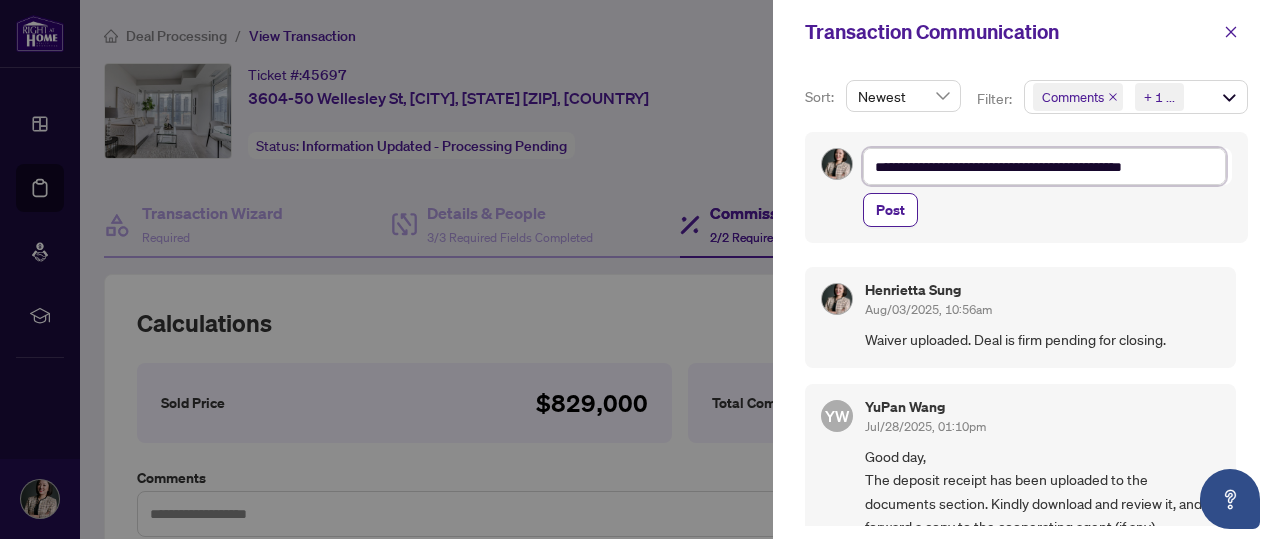 type on "**********" 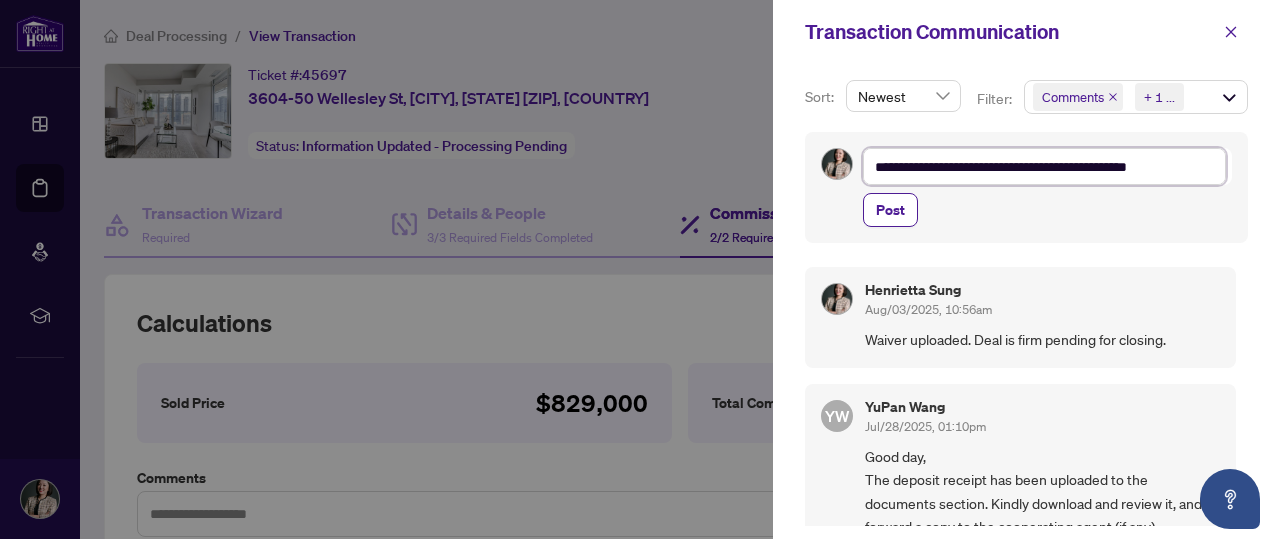 type on "**********" 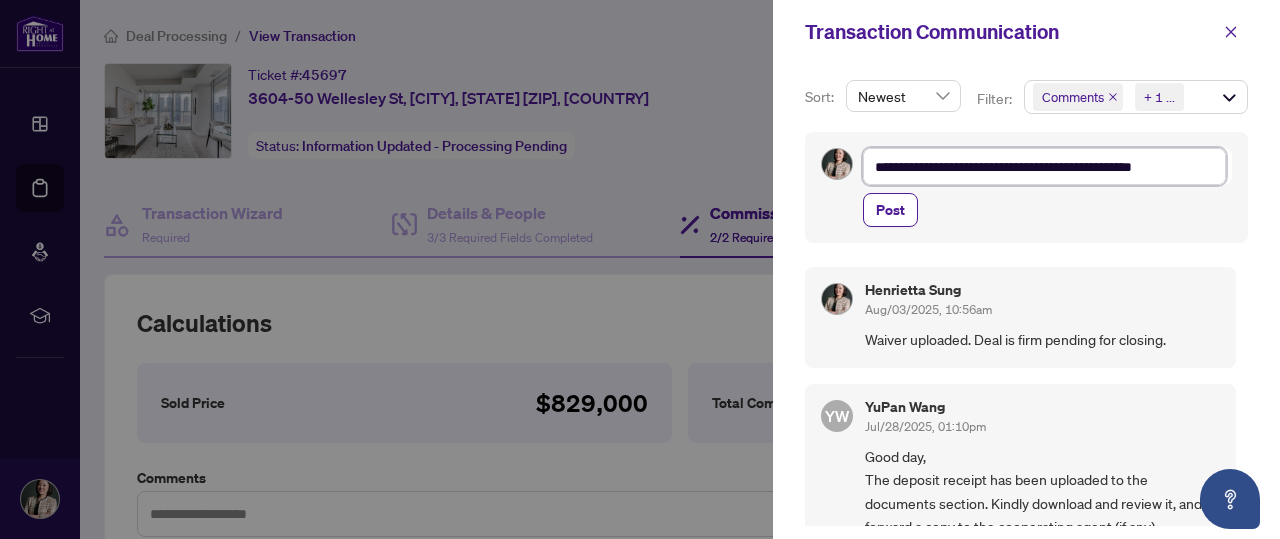 type on "**********" 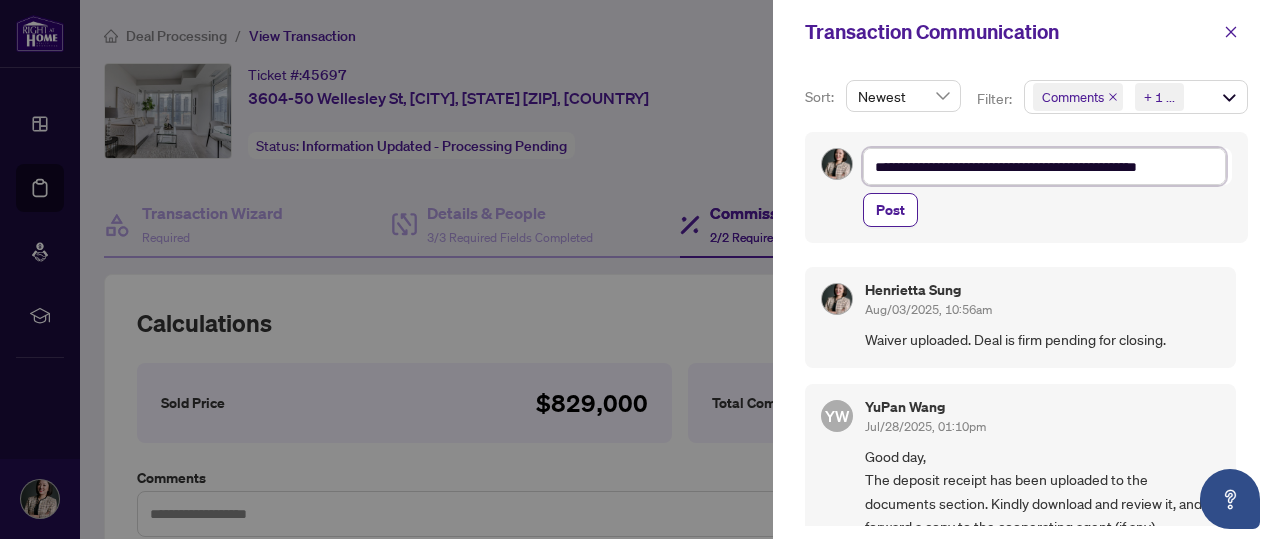 type on "**********" 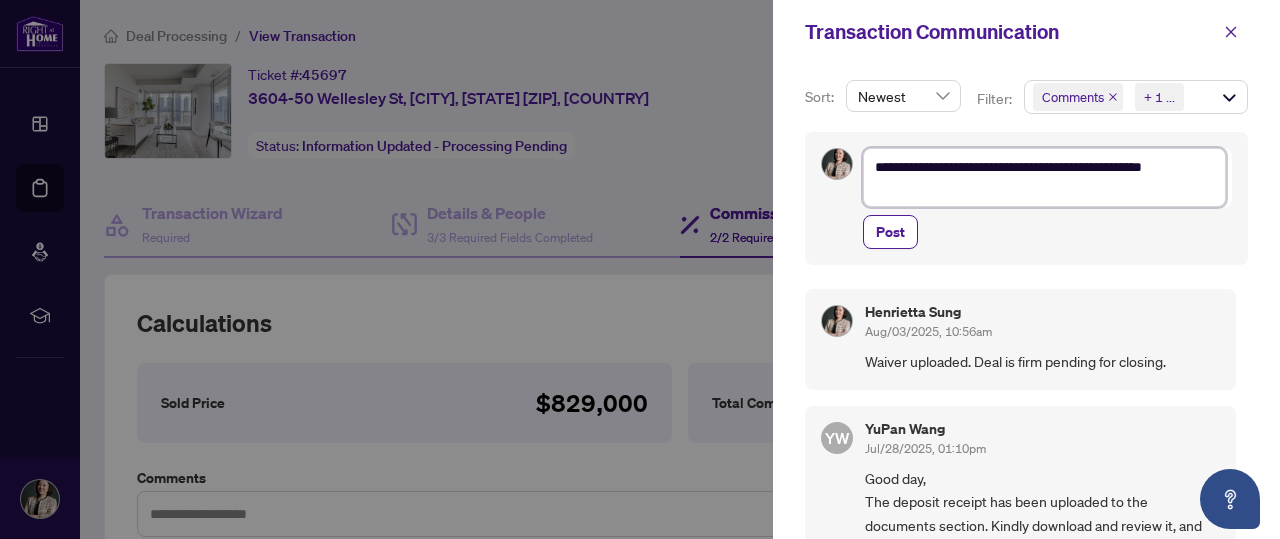 type on "**********" 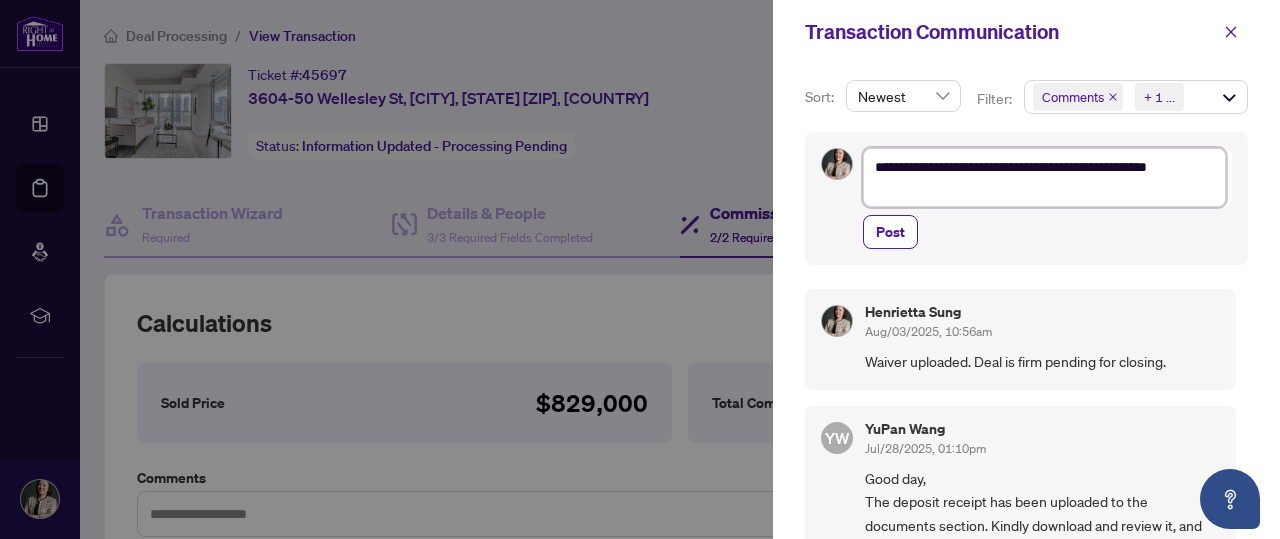 type on "**********" 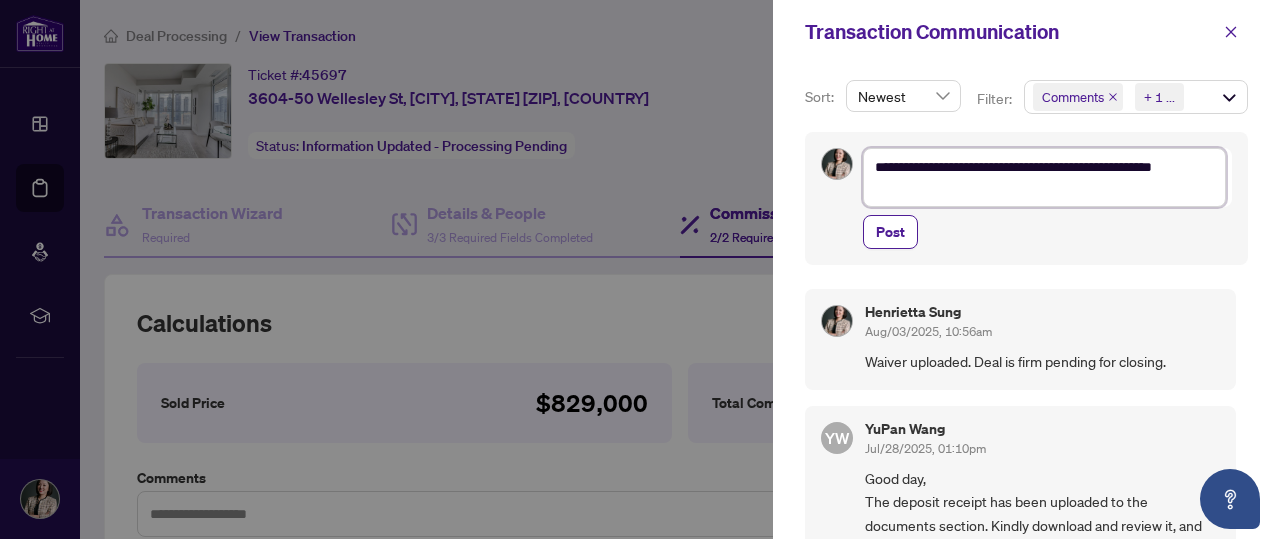 type on "**********" 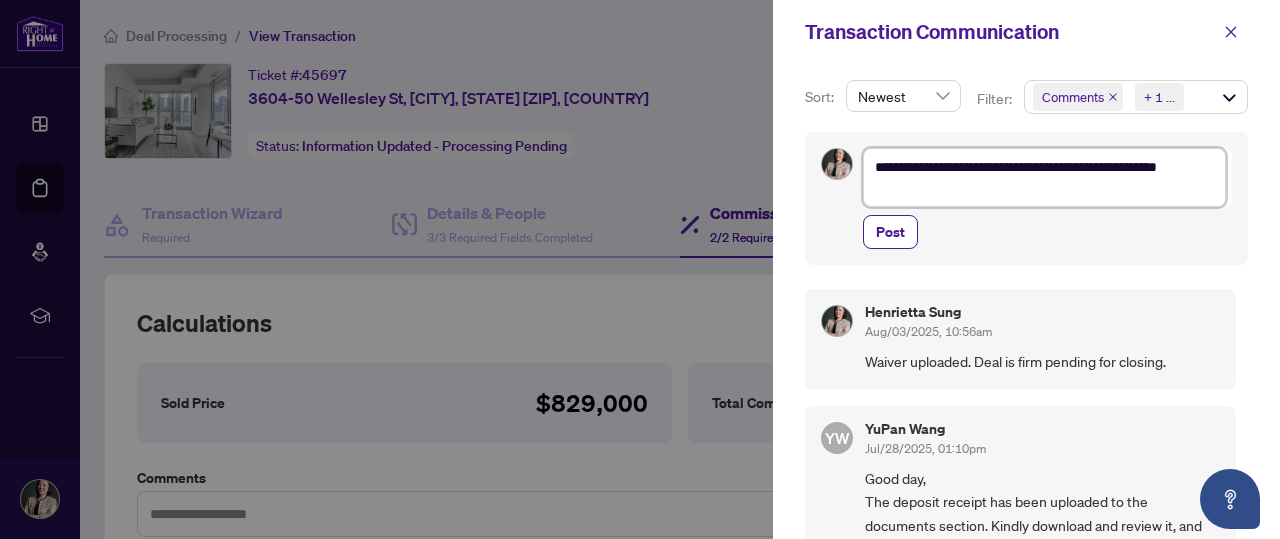 type on "**********" 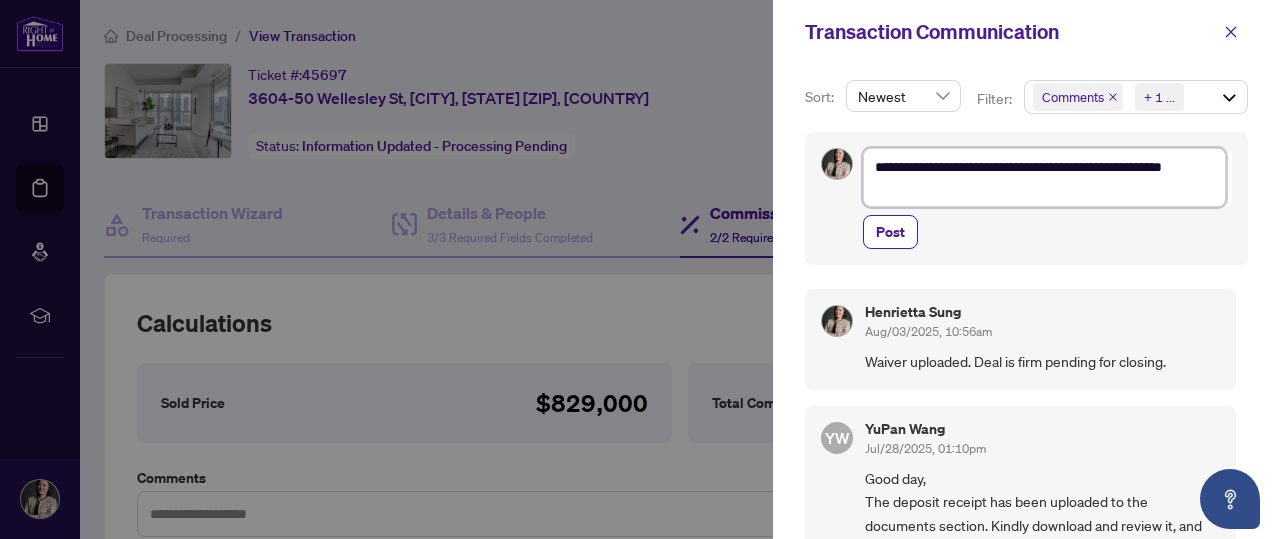 type on "**********" 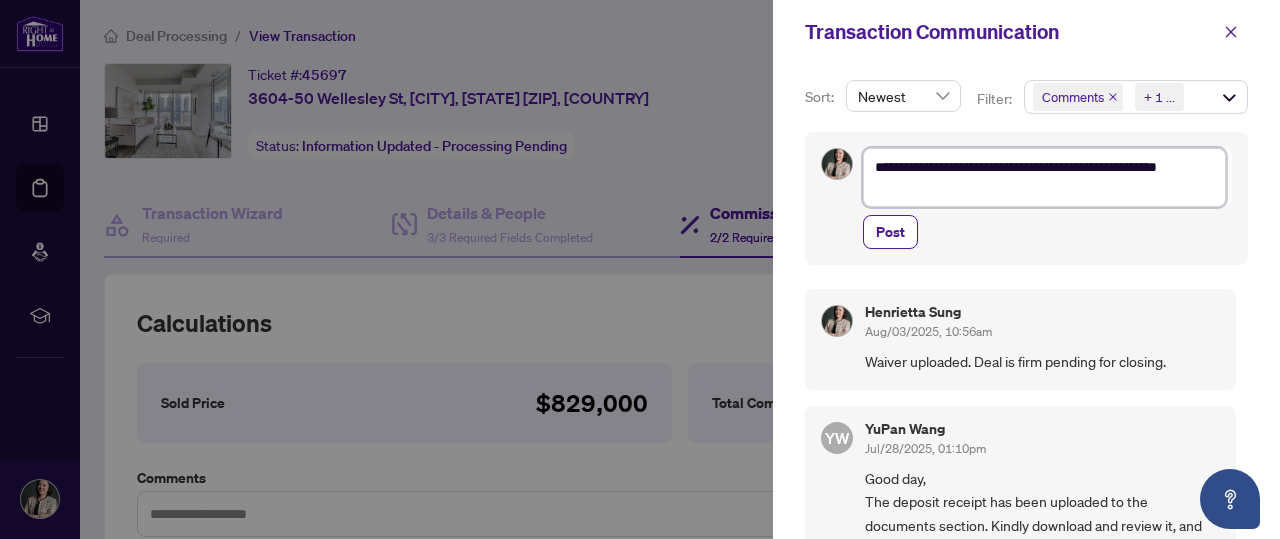 type on "**********" 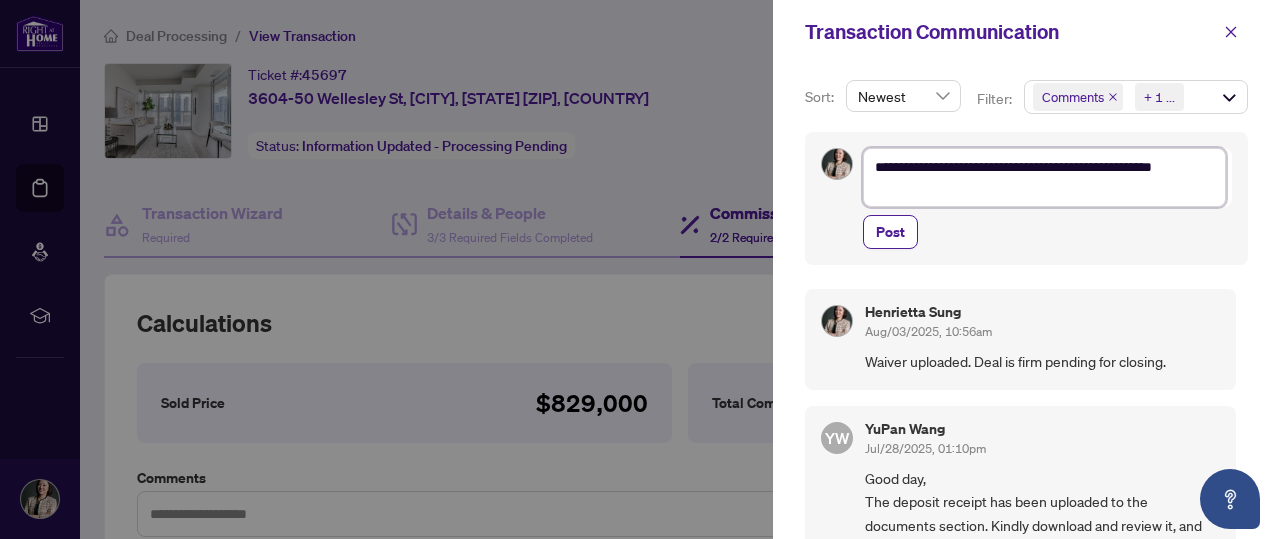 type on "**********" 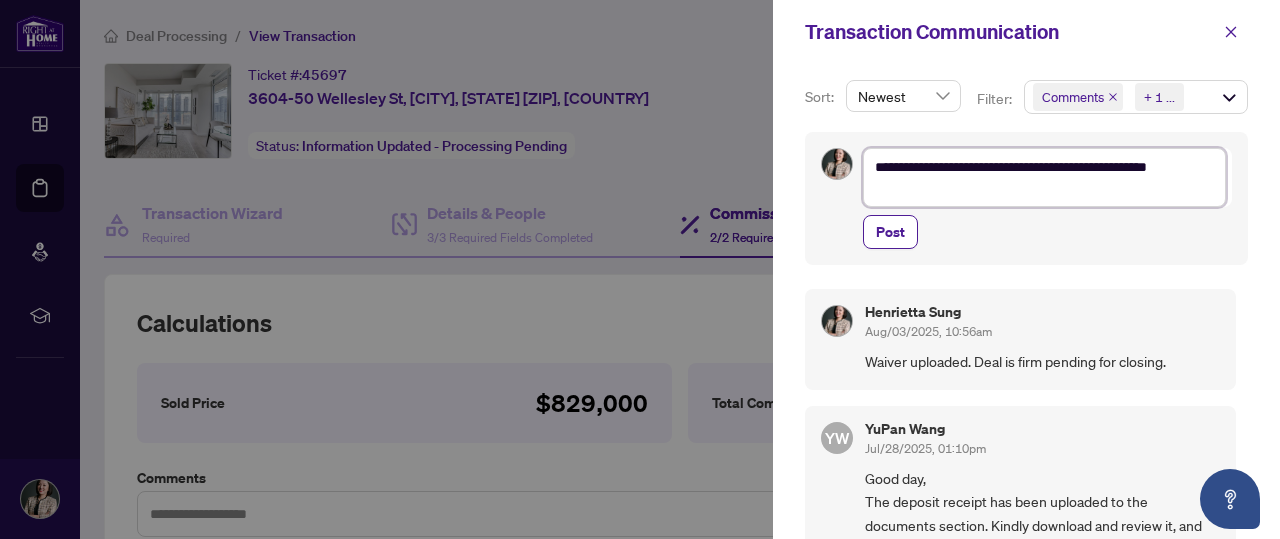type on "**********" 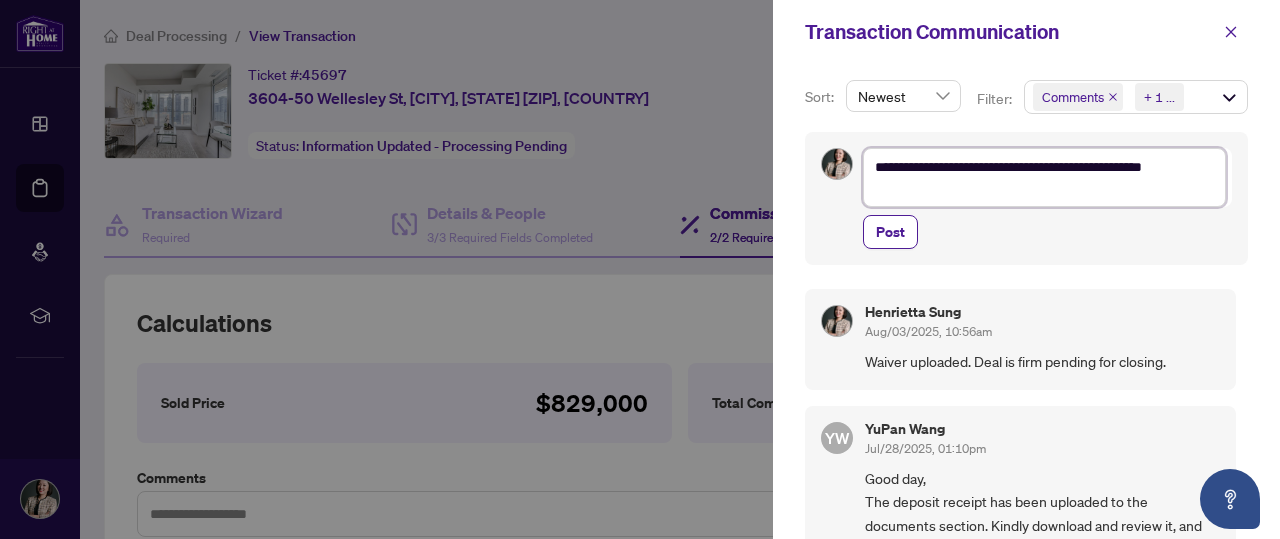 type on "**********" 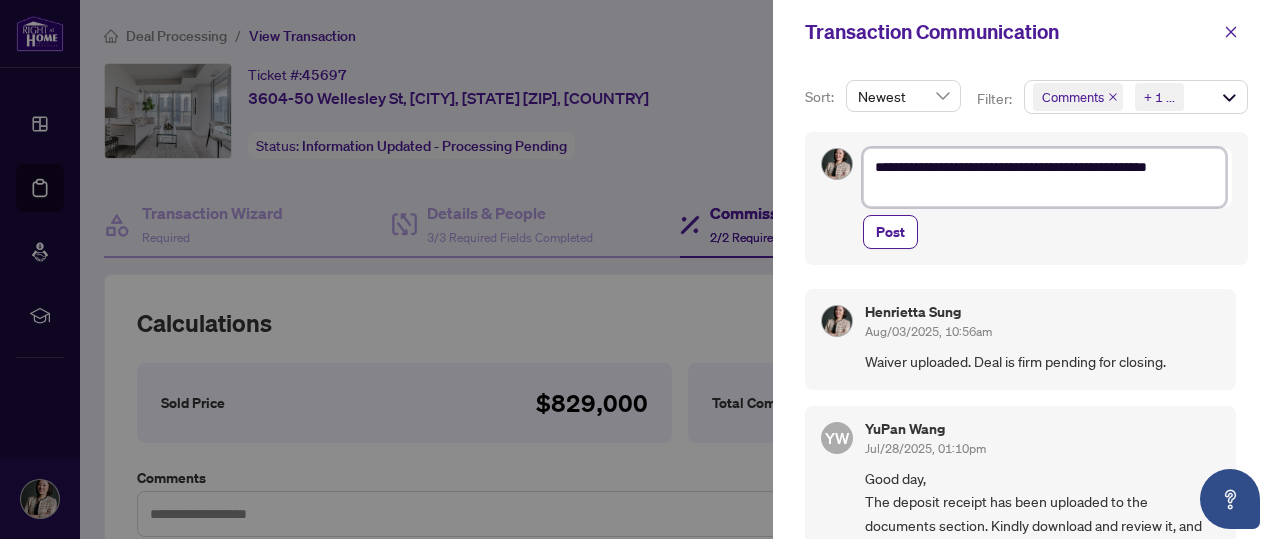 type on "**********" 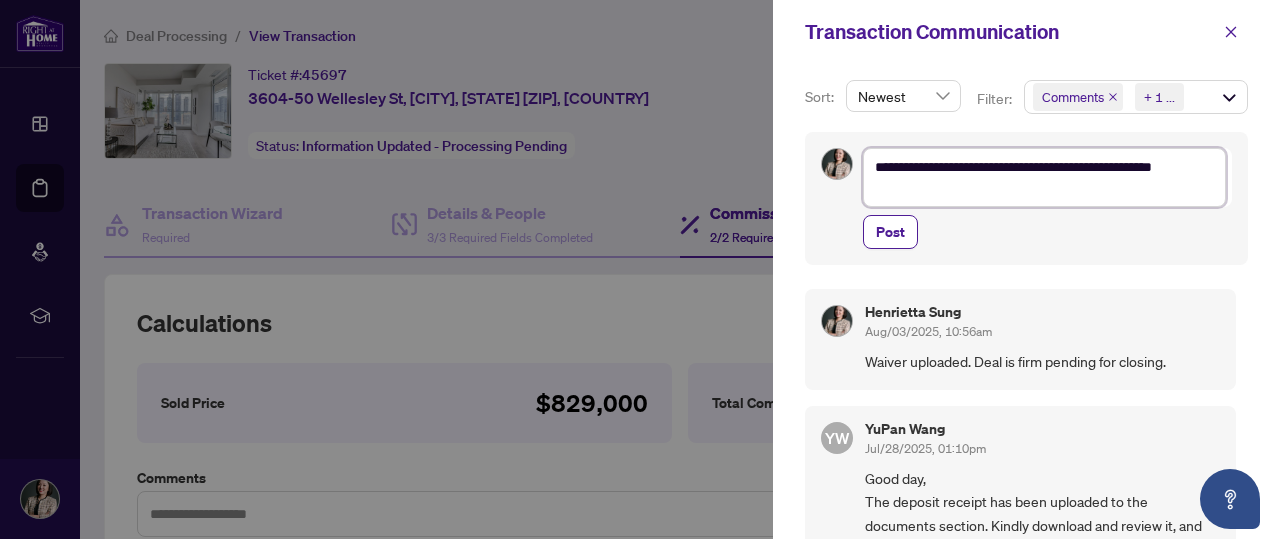 type on "**********" 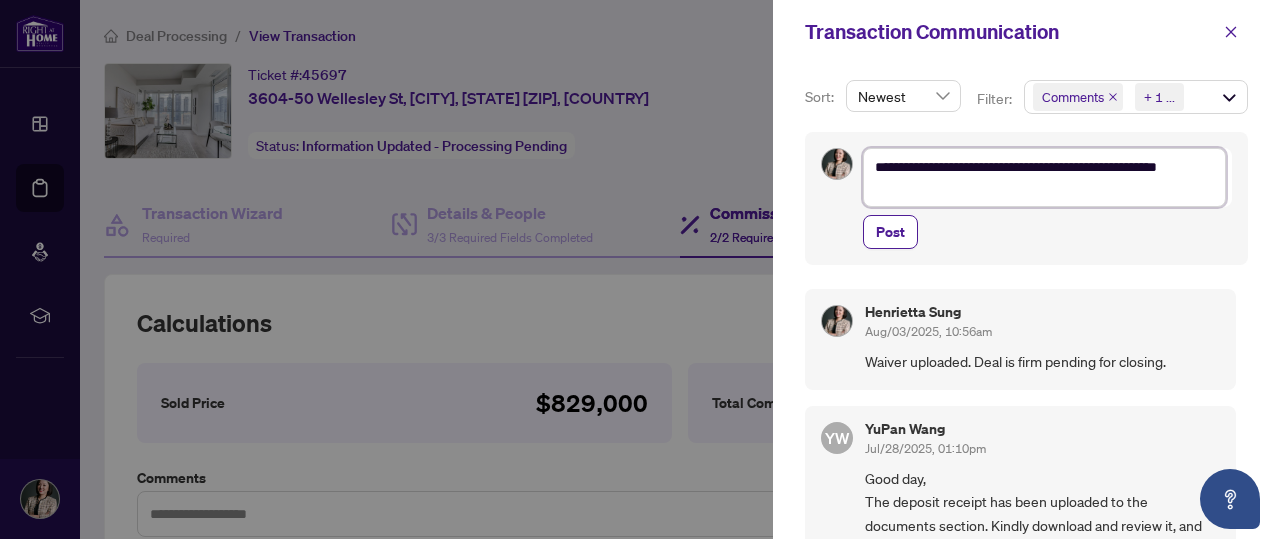 type on "**********" 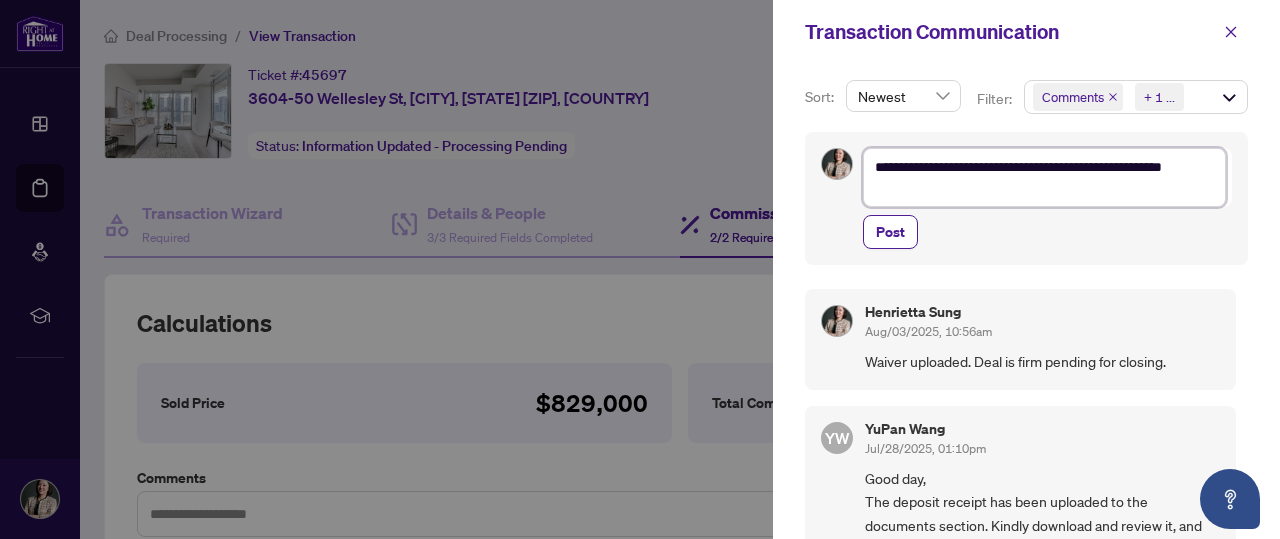 type on "**********" 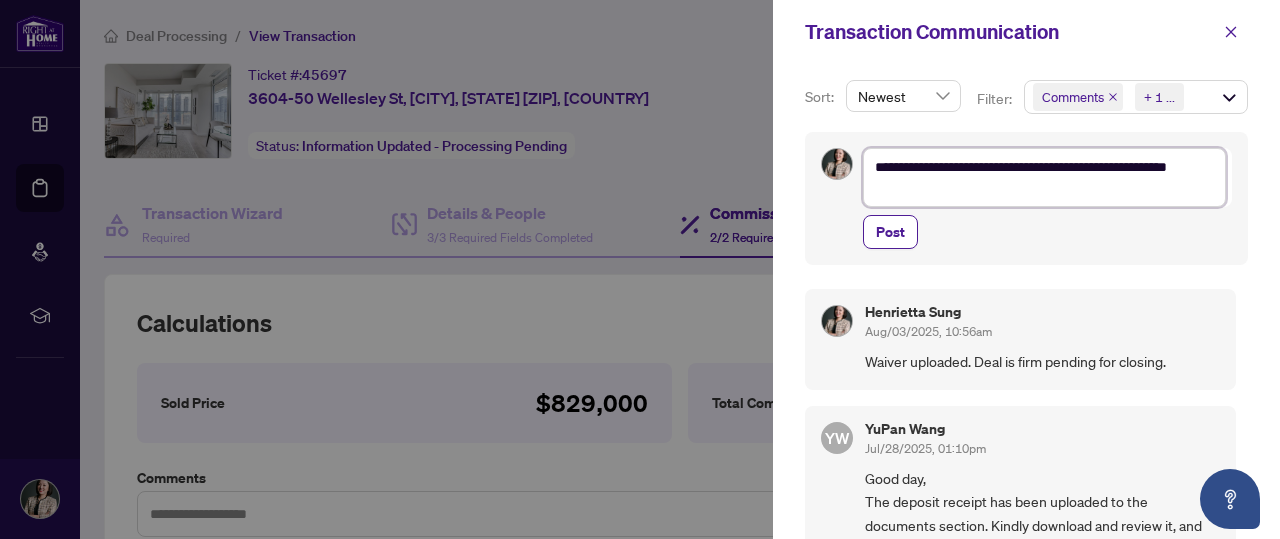 type on "**********" 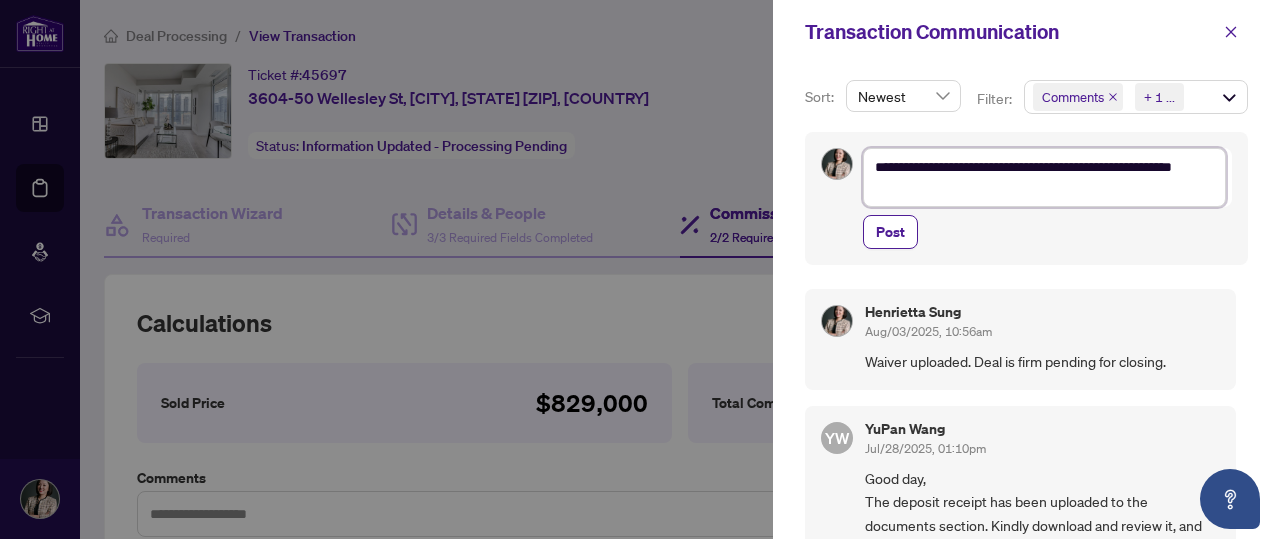 type on "**********" 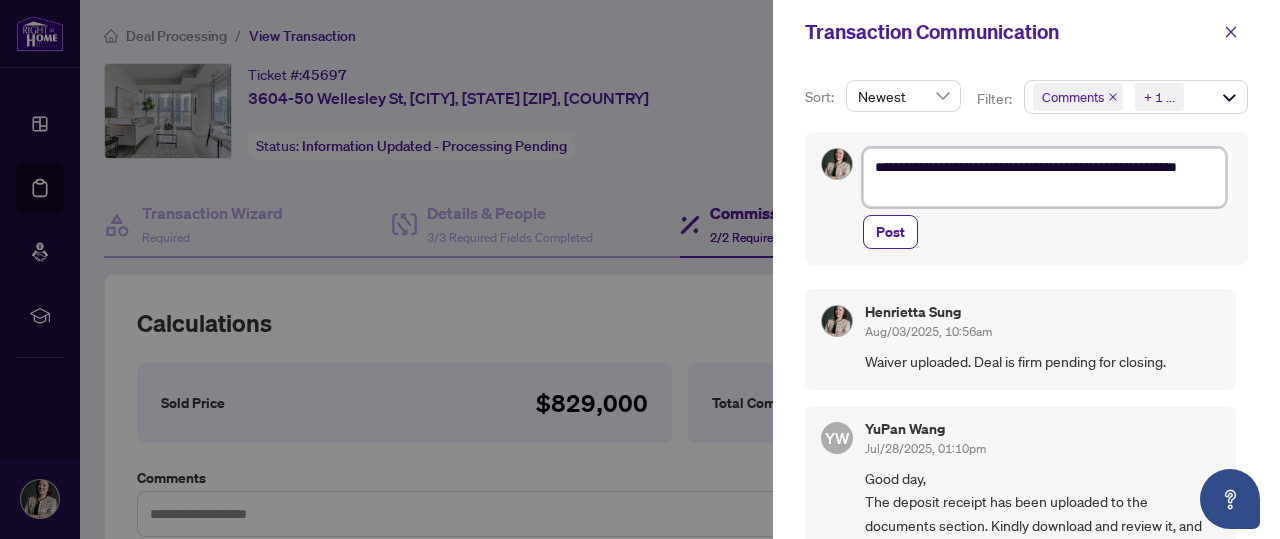 type on "**********" 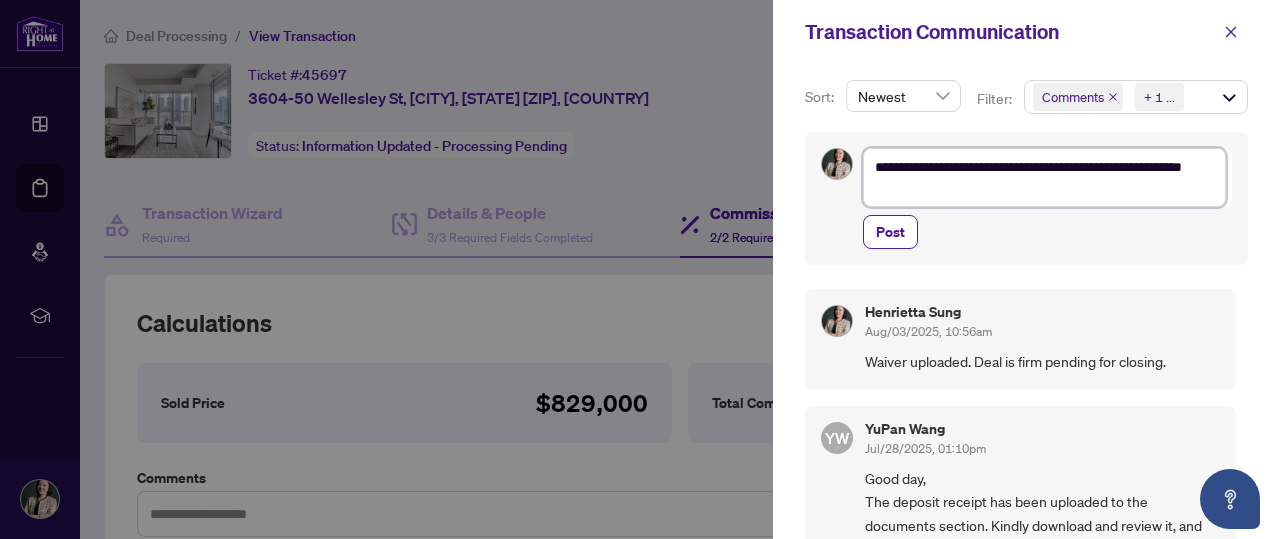 type on "**********" 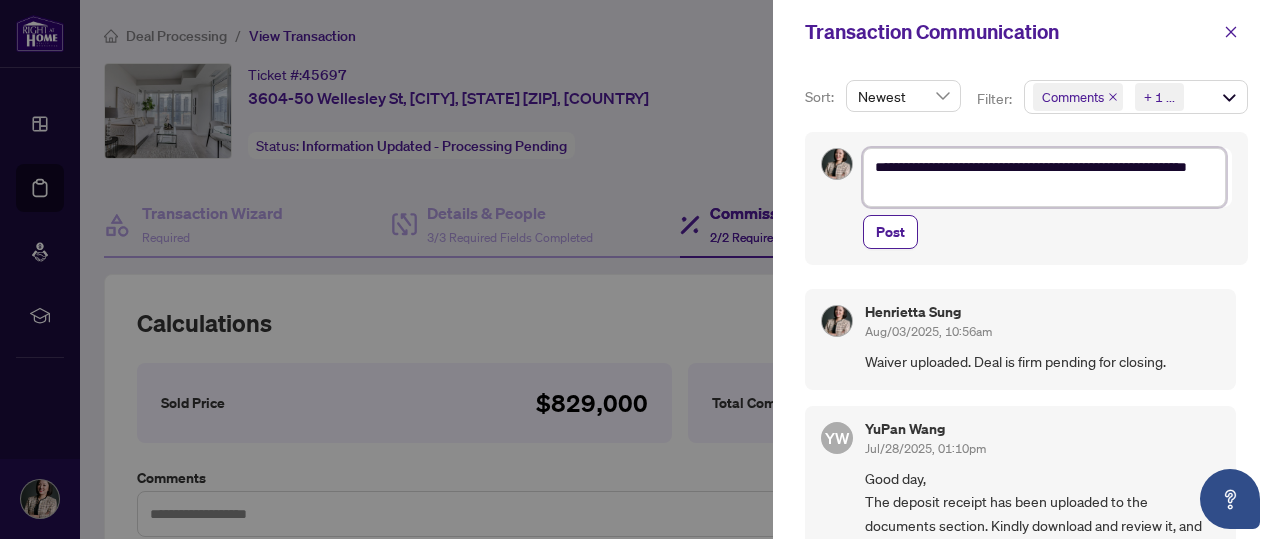 type on "**********" 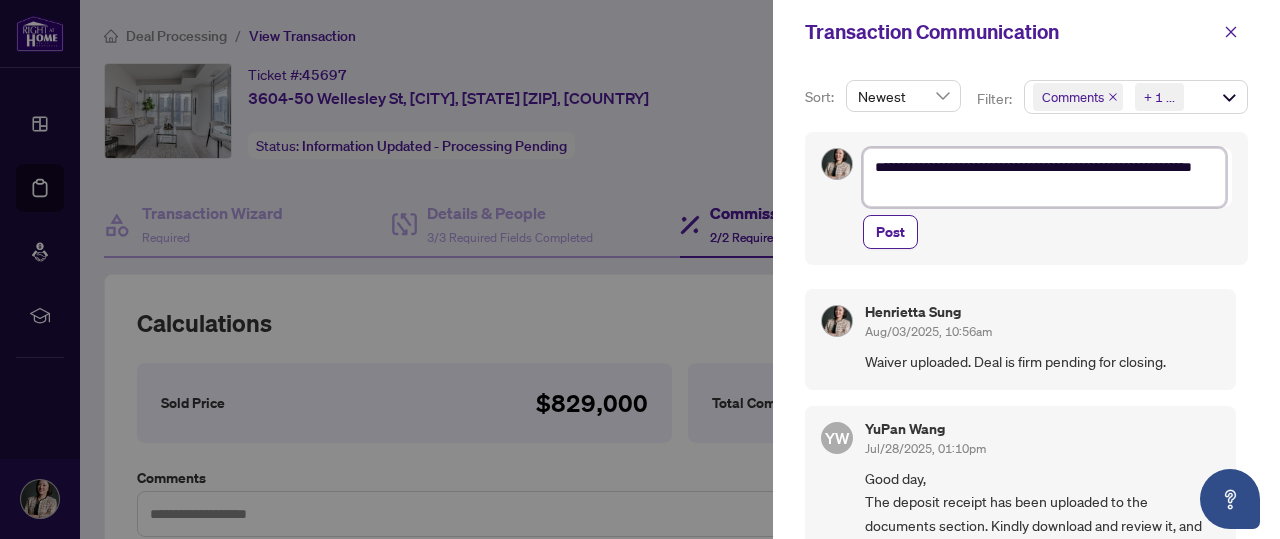 type on "**********" 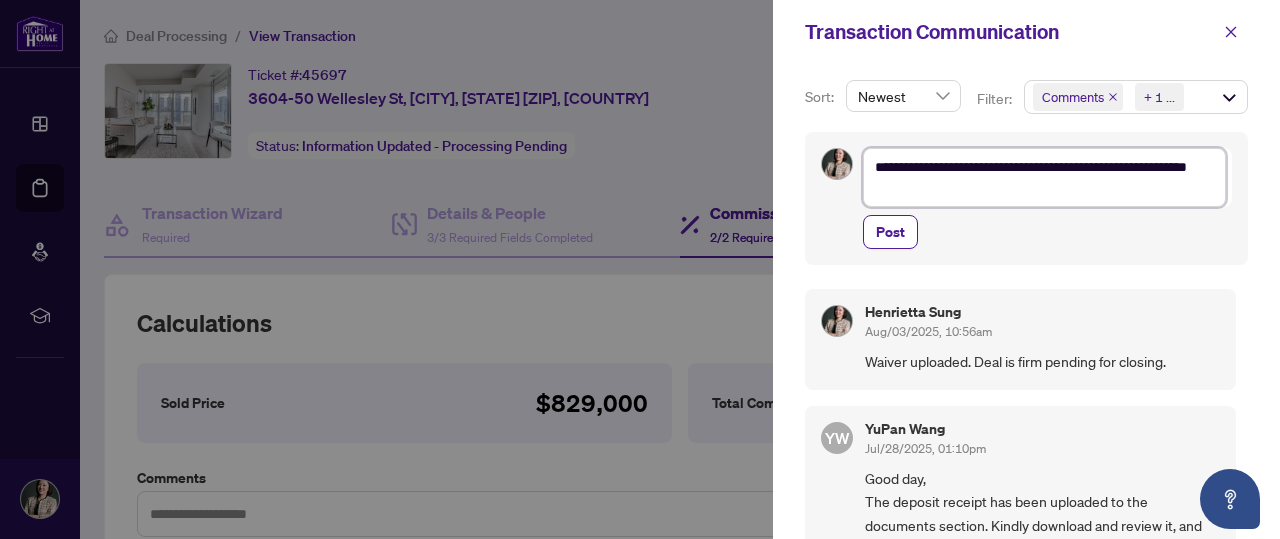 type on "**********" 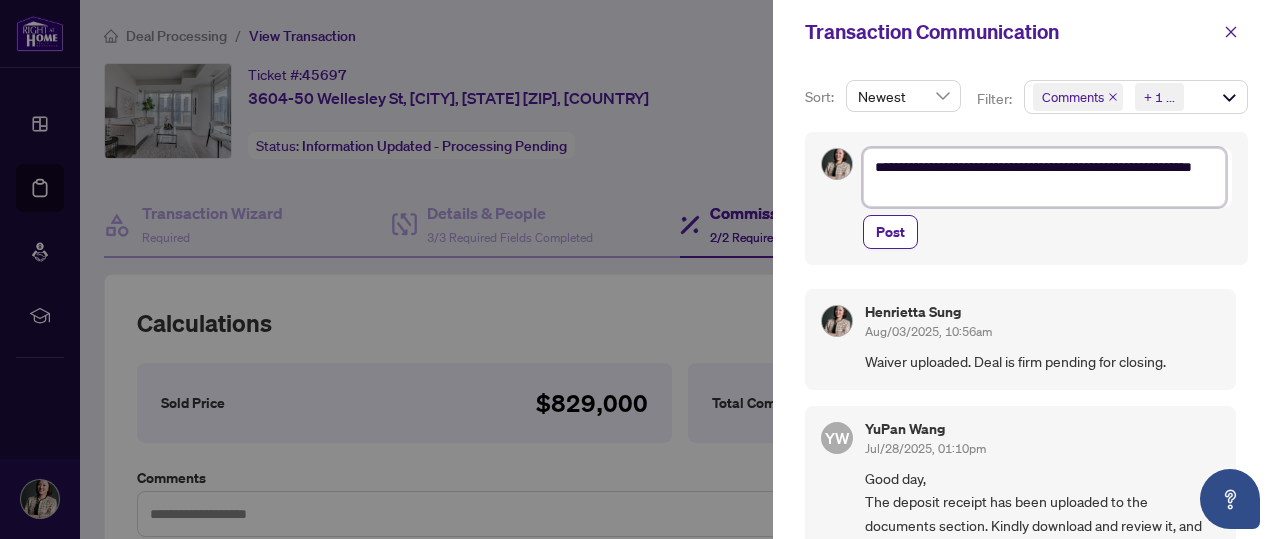 type on "**********" 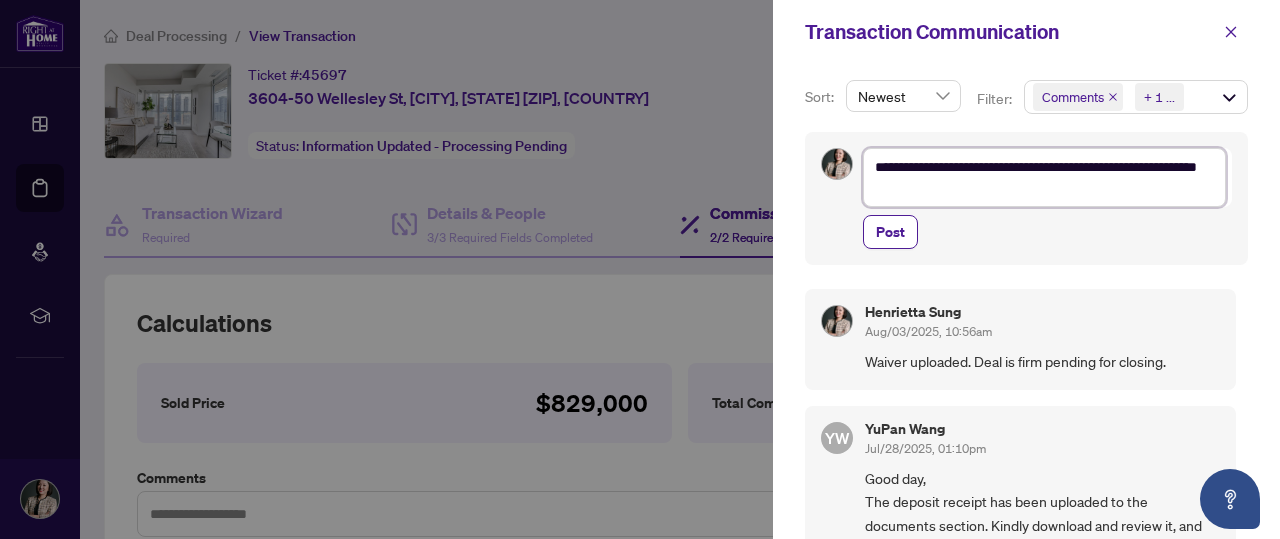 type on "**********" 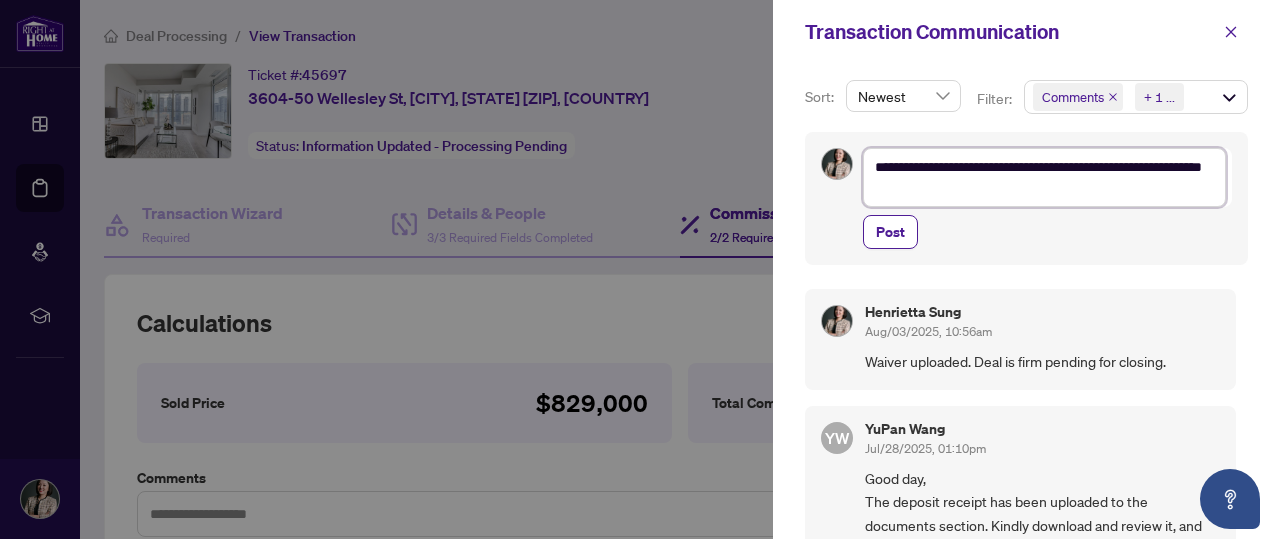 type on "**********" 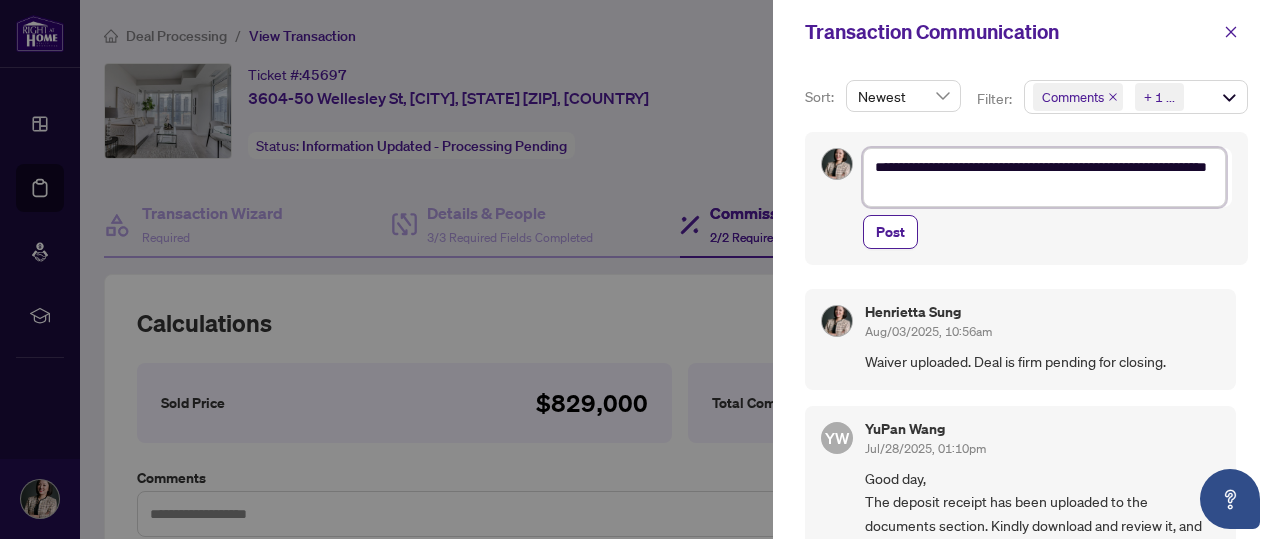 type on "**********" 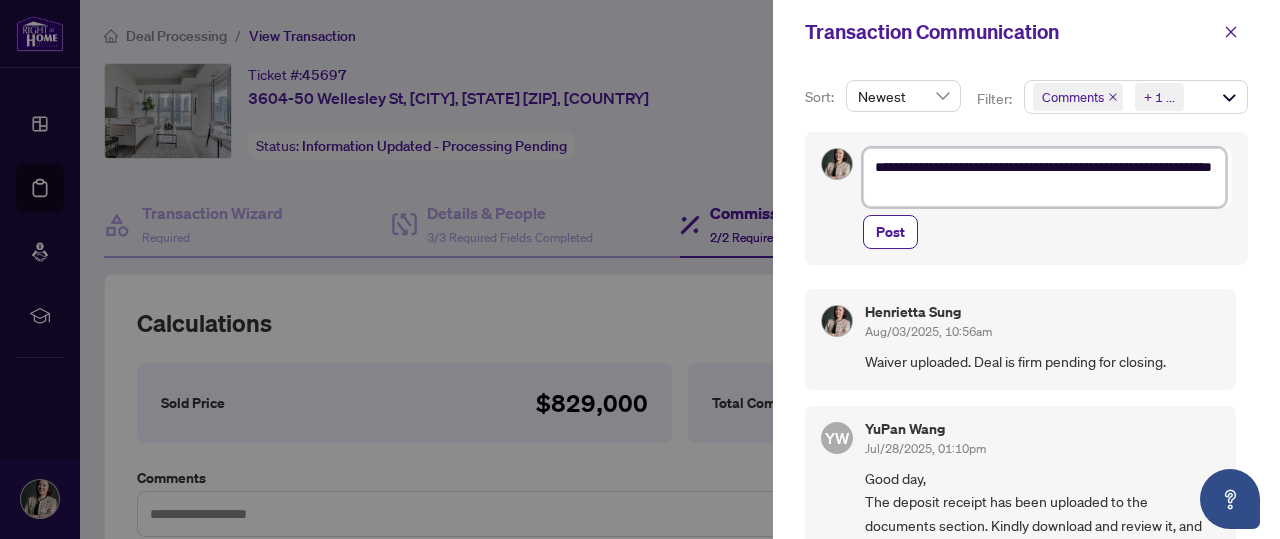 type on "**********" 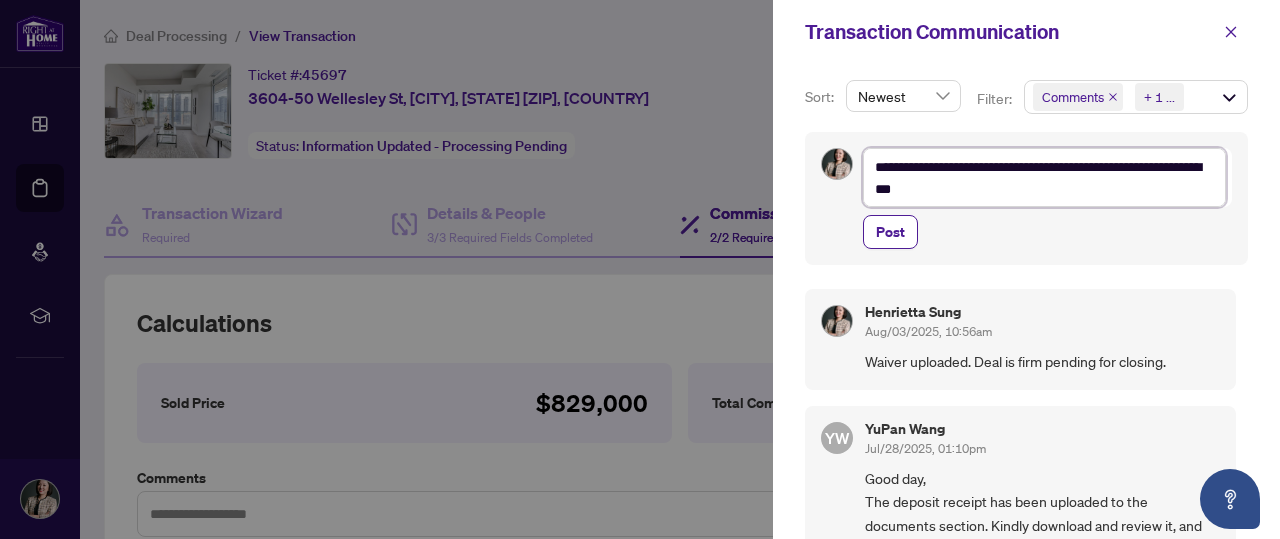 type on "**********" 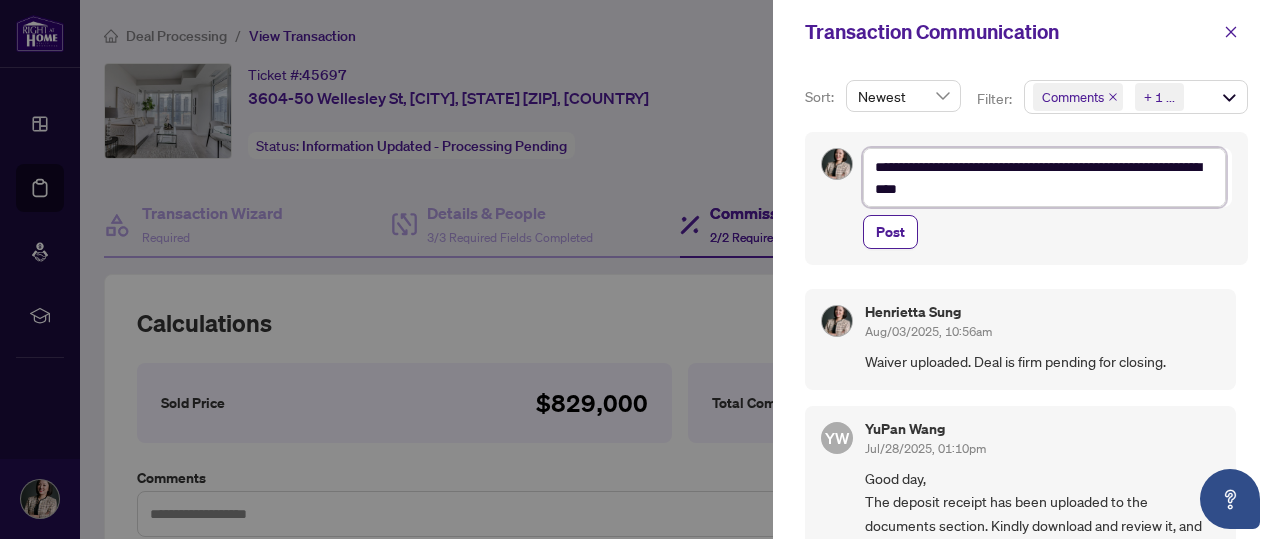 type on "**********" 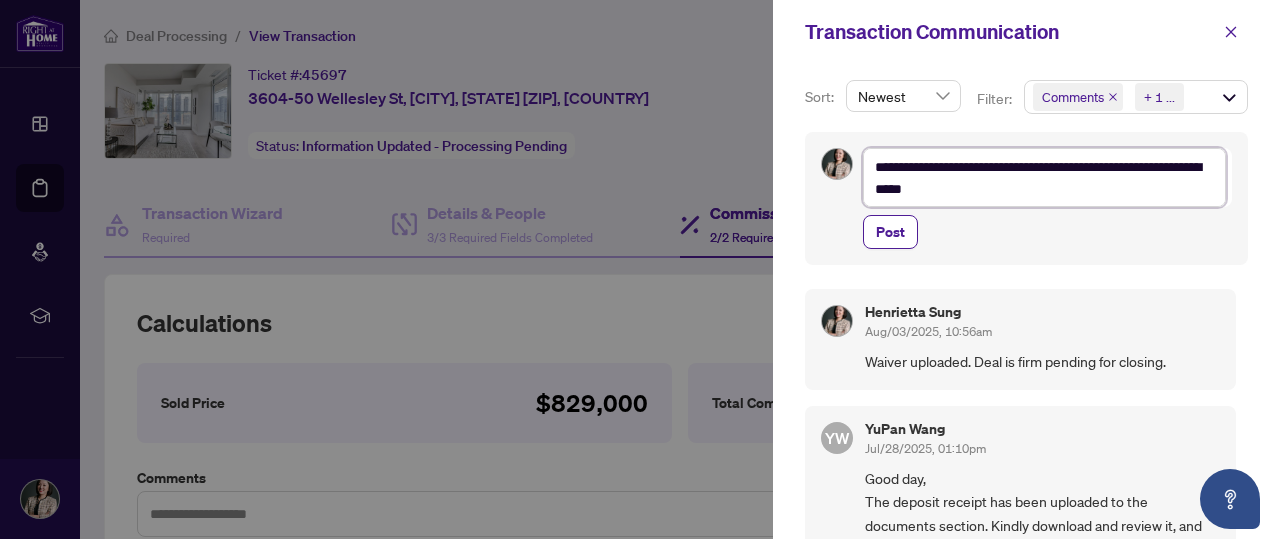 type on "**********" 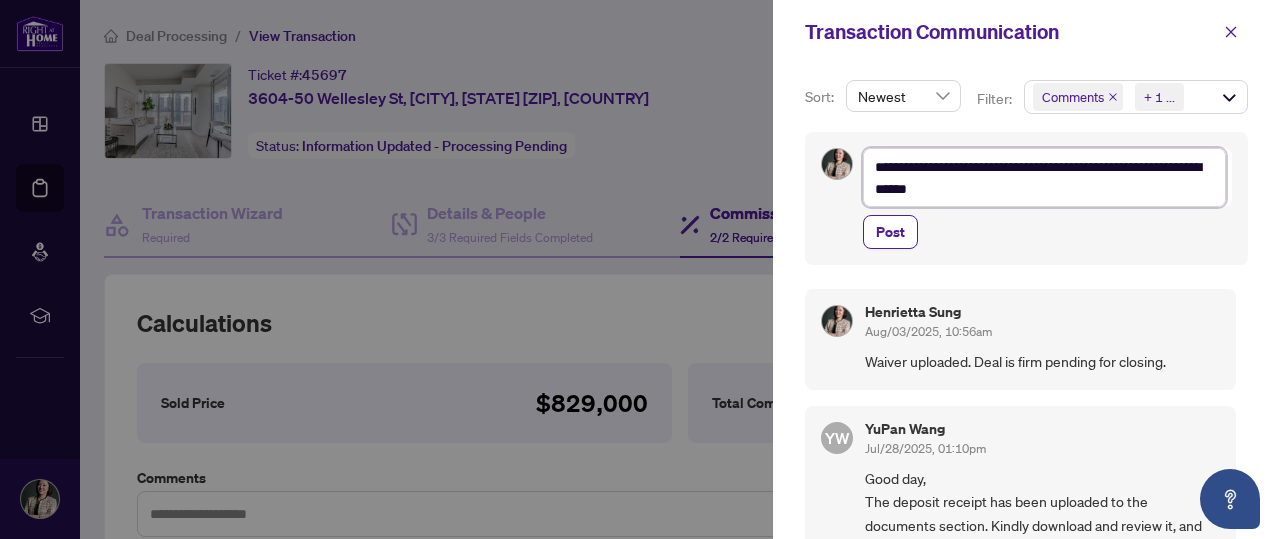 type on "**********" 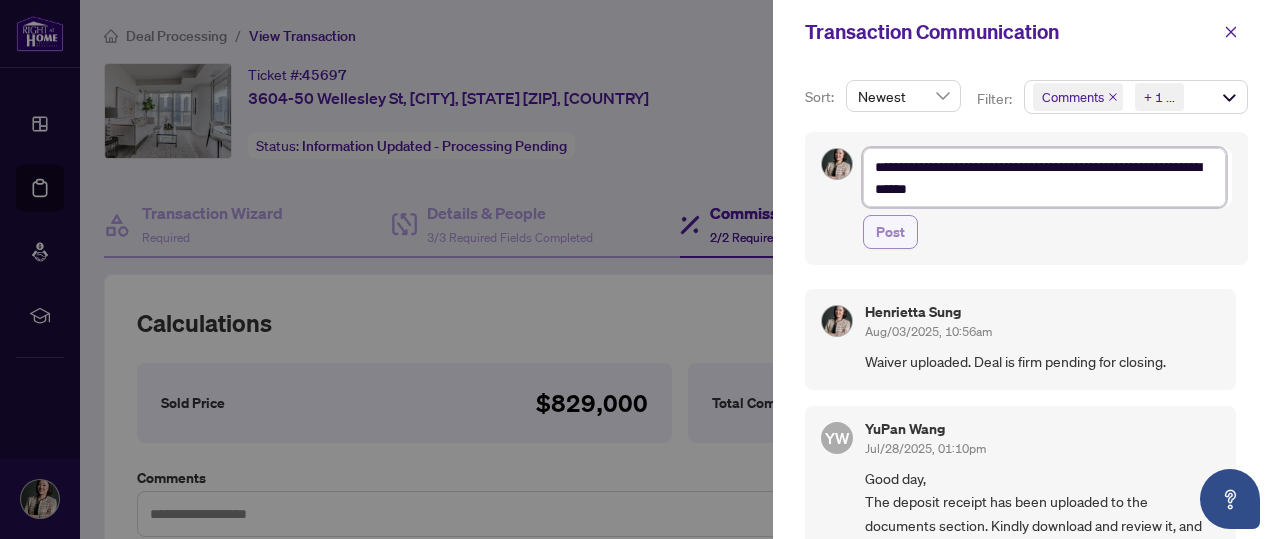 type on "**********" 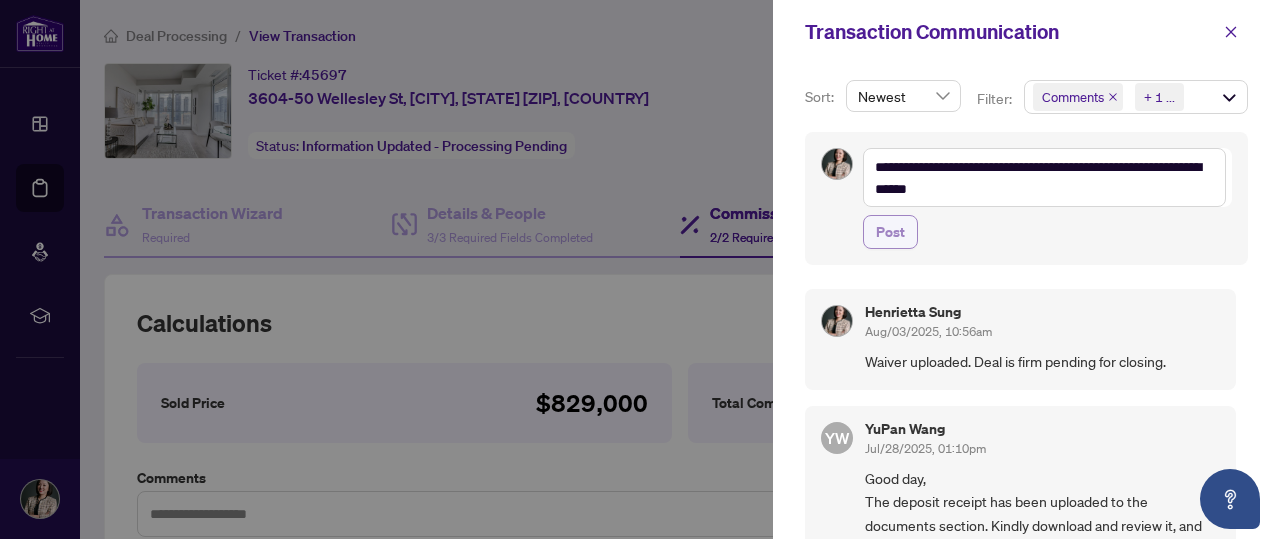 click on "Post" at bounding box center [890, 232] 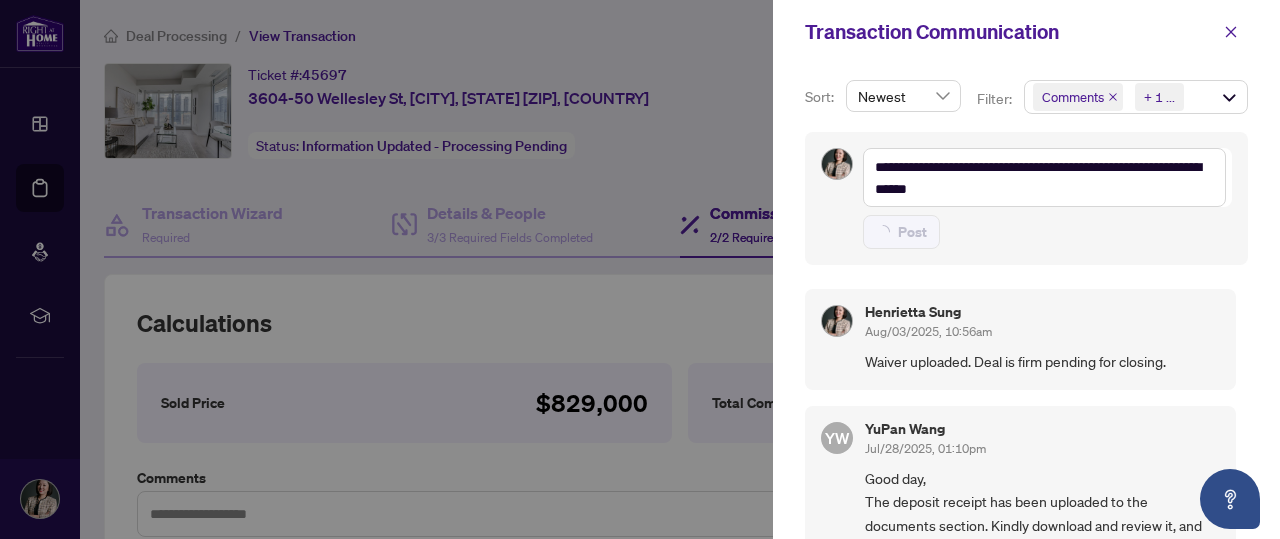 type on "**********" 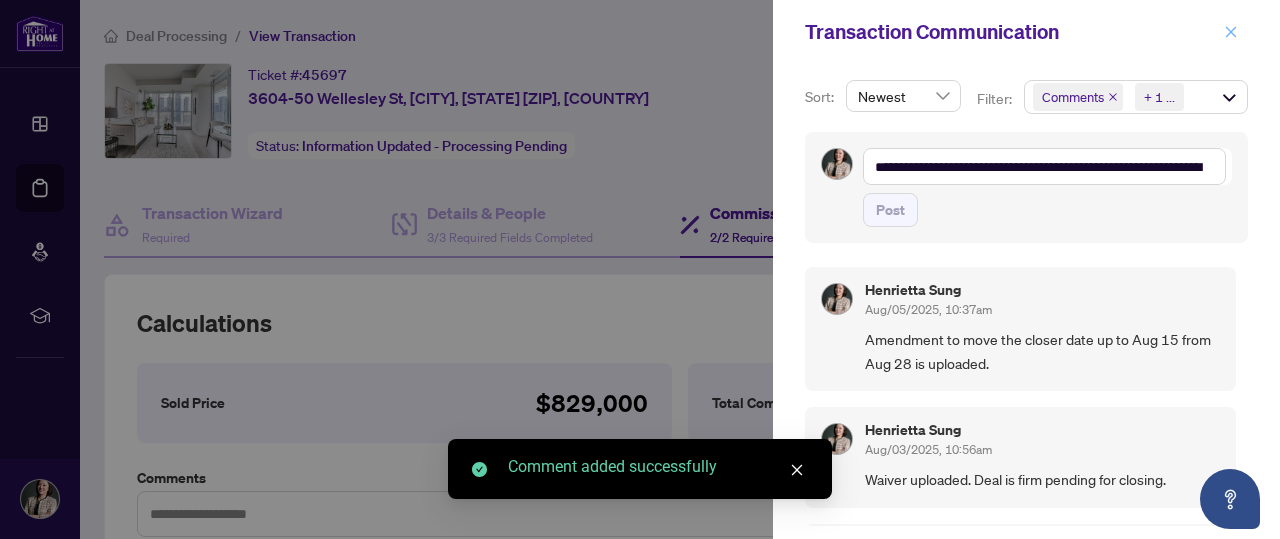 click at bounding box center (1231, 32) 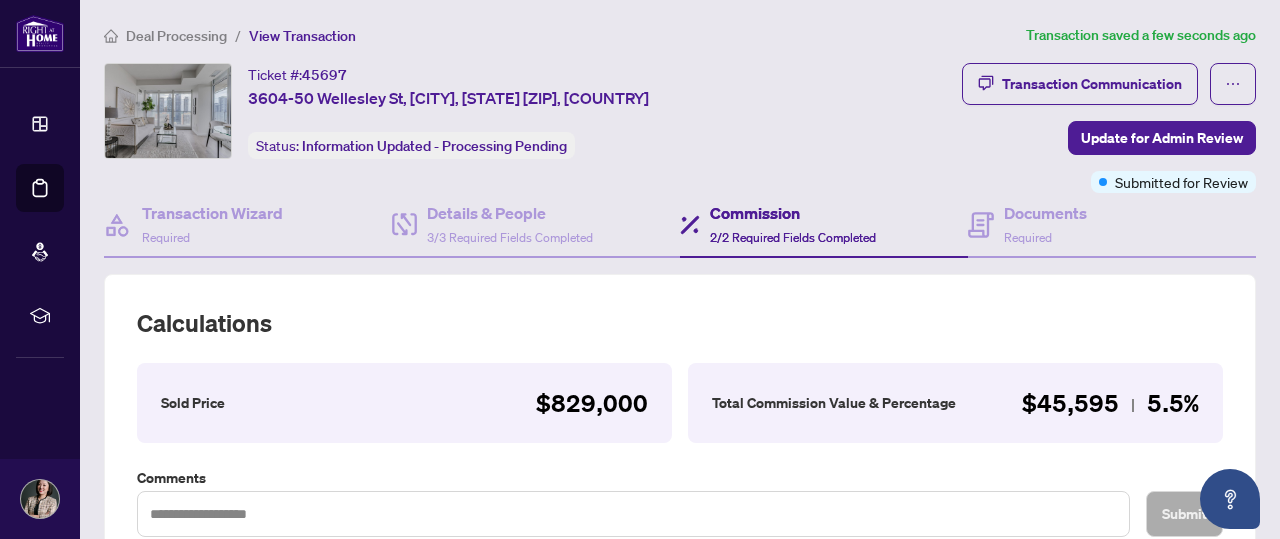 click on "Update for Admin Review" at bounding box center [1162, 138] 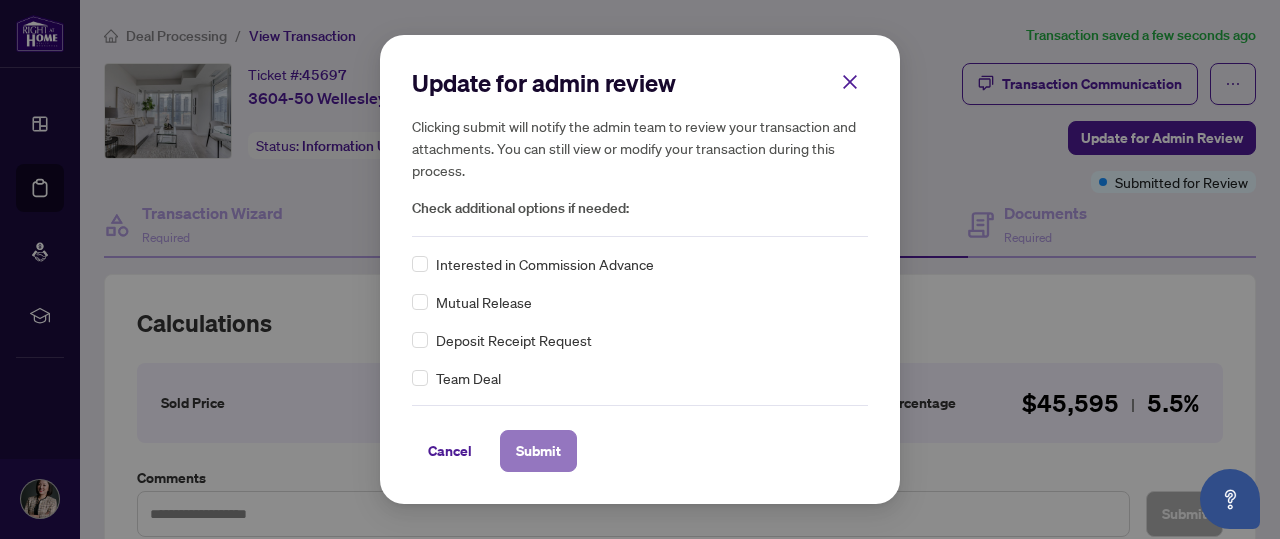 click on "Submit" at bounding box center (538, 451) 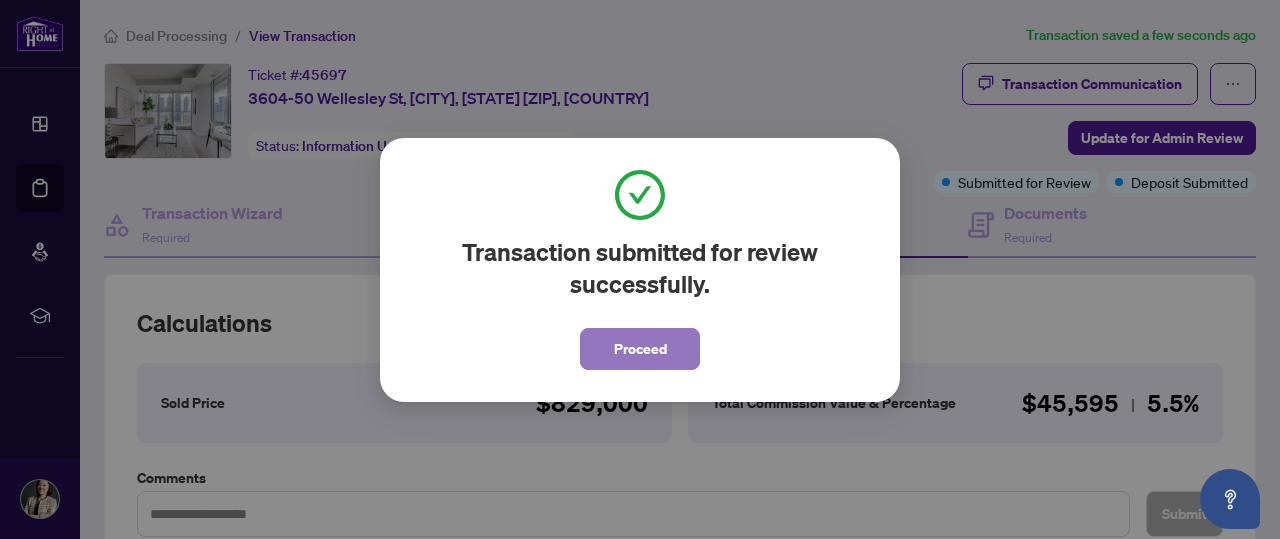 click on "Proceed" at bounding box center (640, 349) 